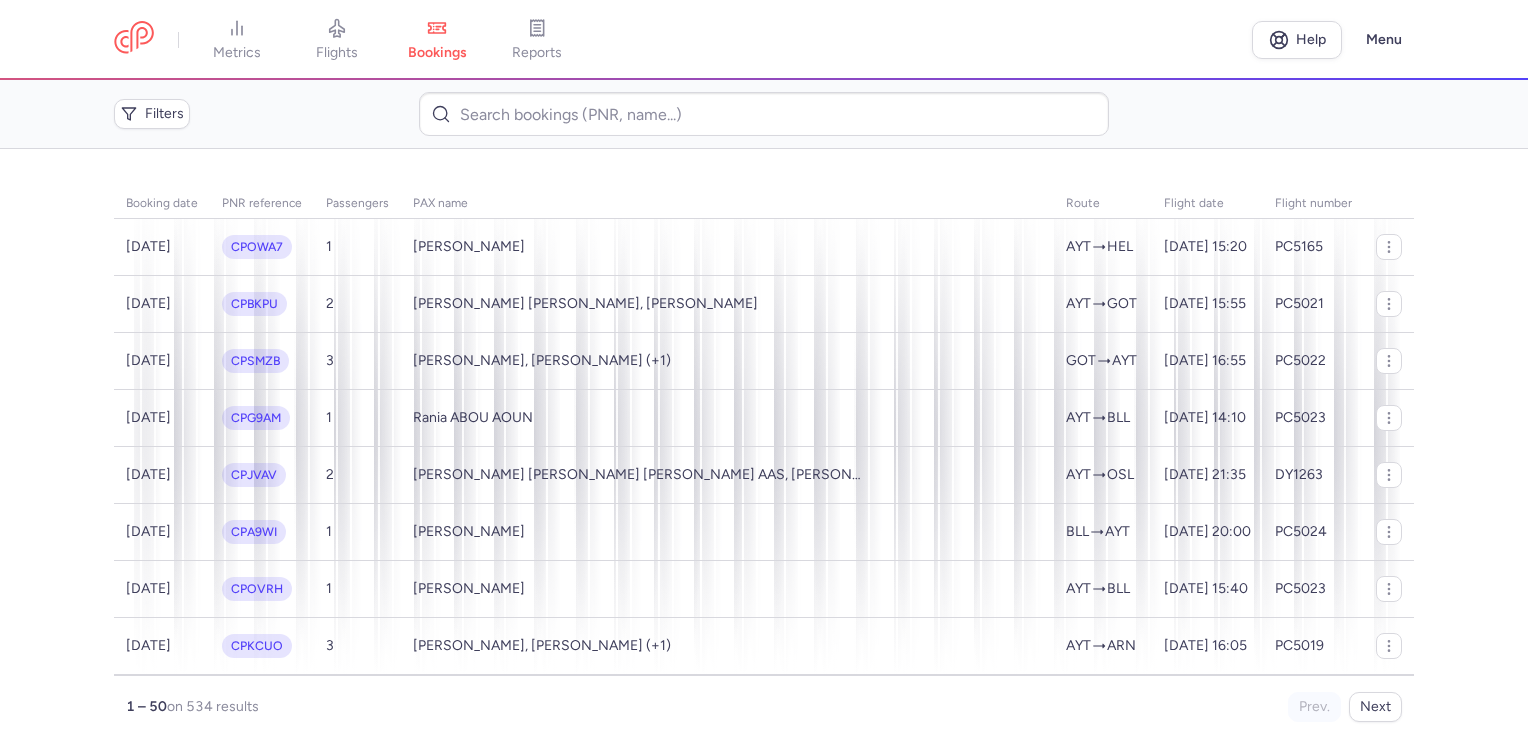 scroll, scrollTop: 0, scrollLeft: 0, axis: both 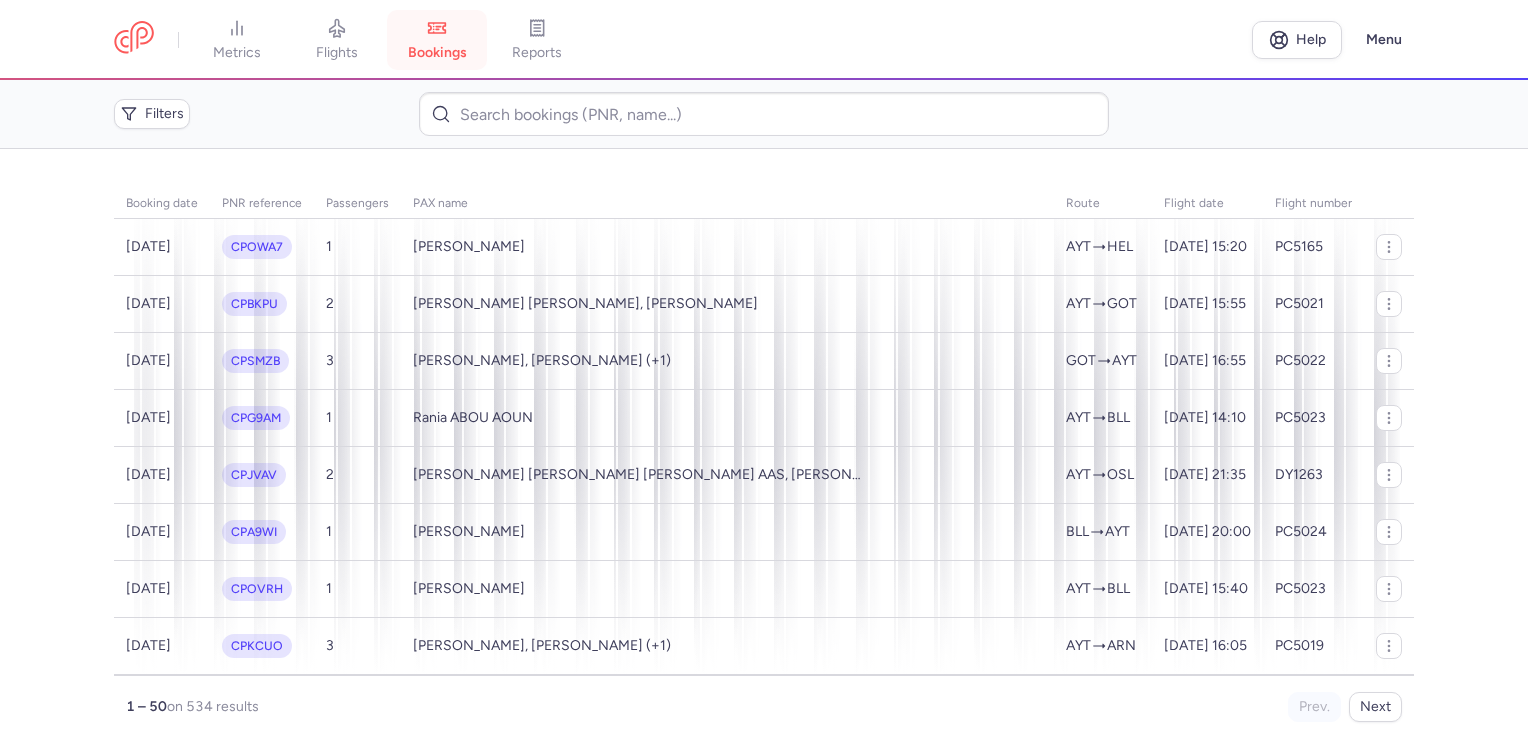 click on "bookings" at bounding box center [437, 53] 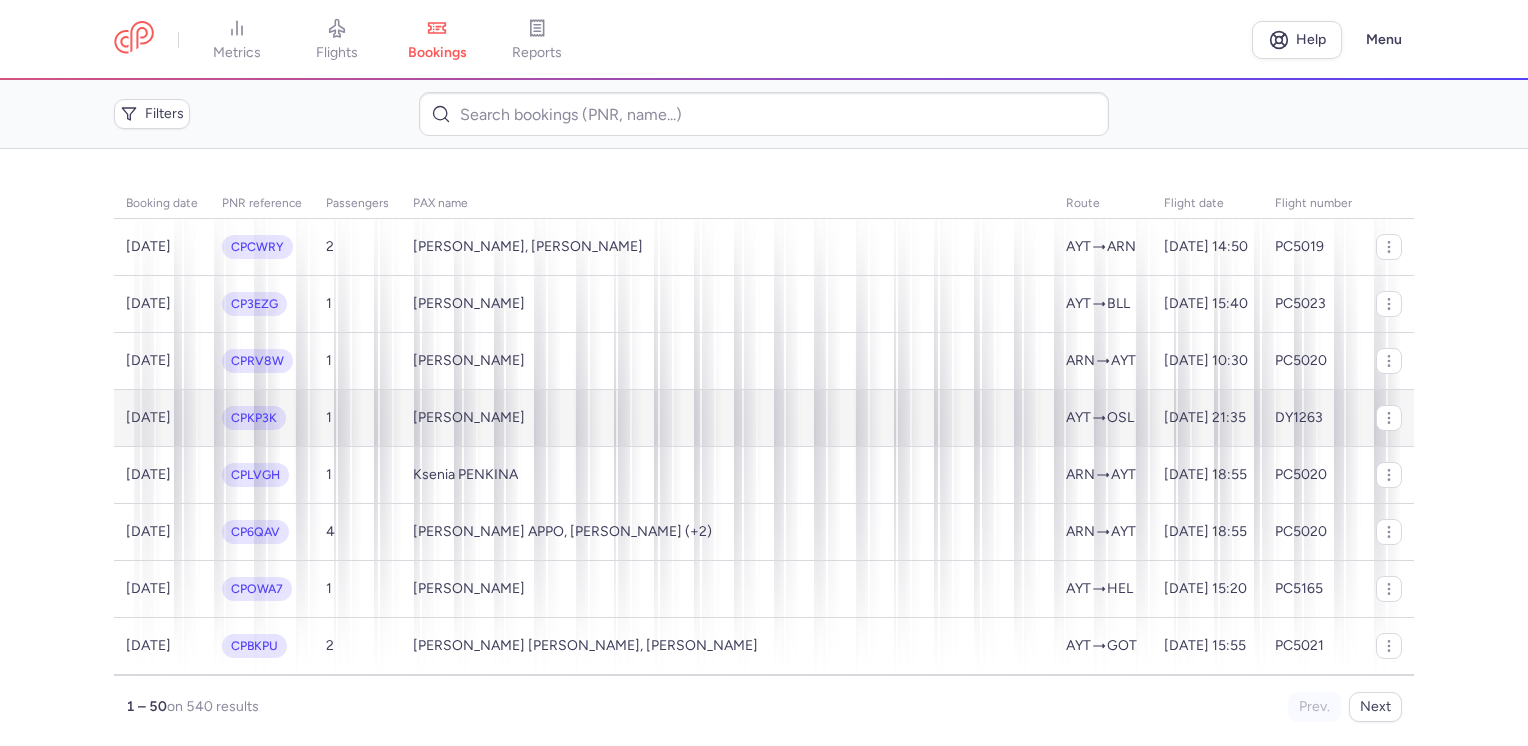 scroll, scrollTop: 0, scrollLeft: 0, axis: both 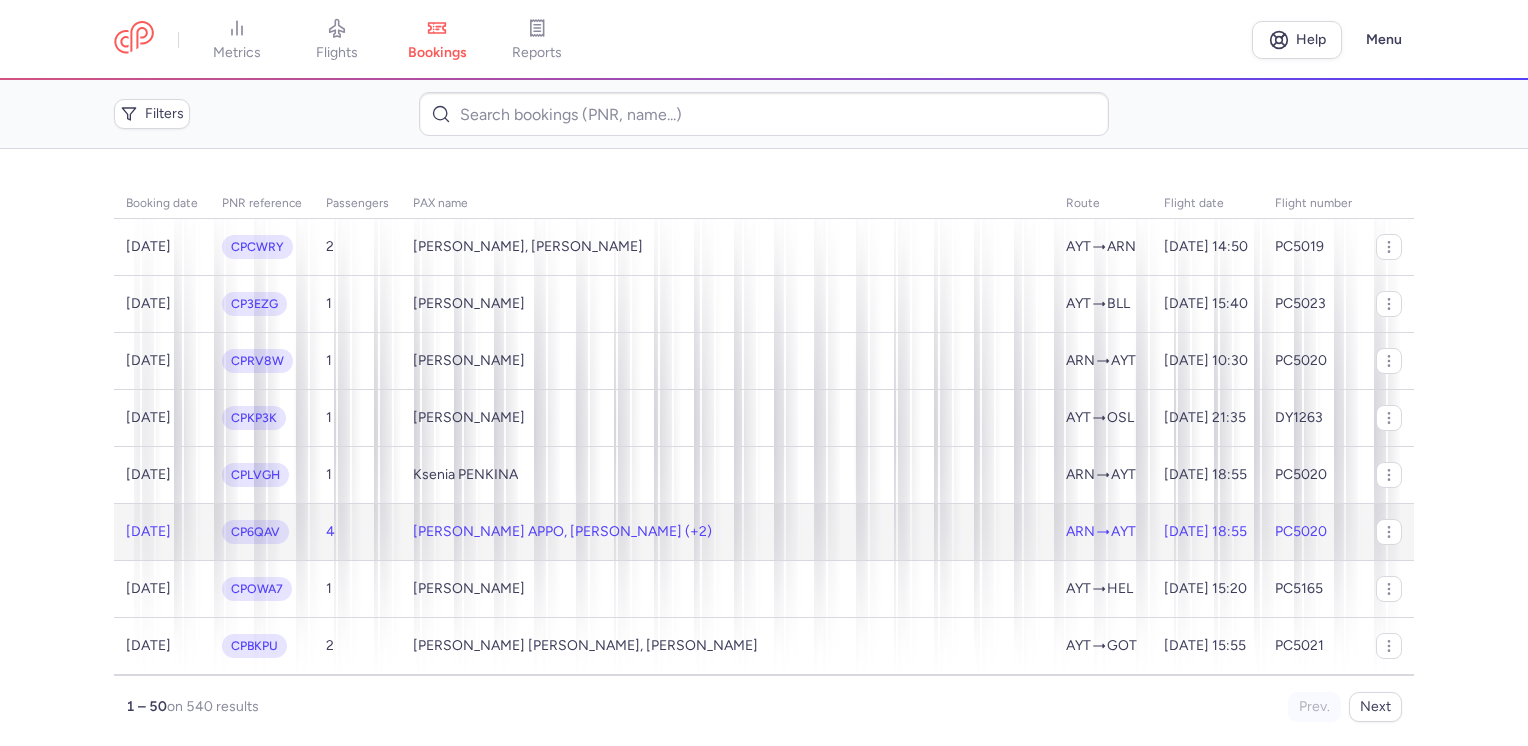 click on "[PERSON_NAME] APPO, [PERSON_NAME] (+2)" at bounding box center (562, 532) 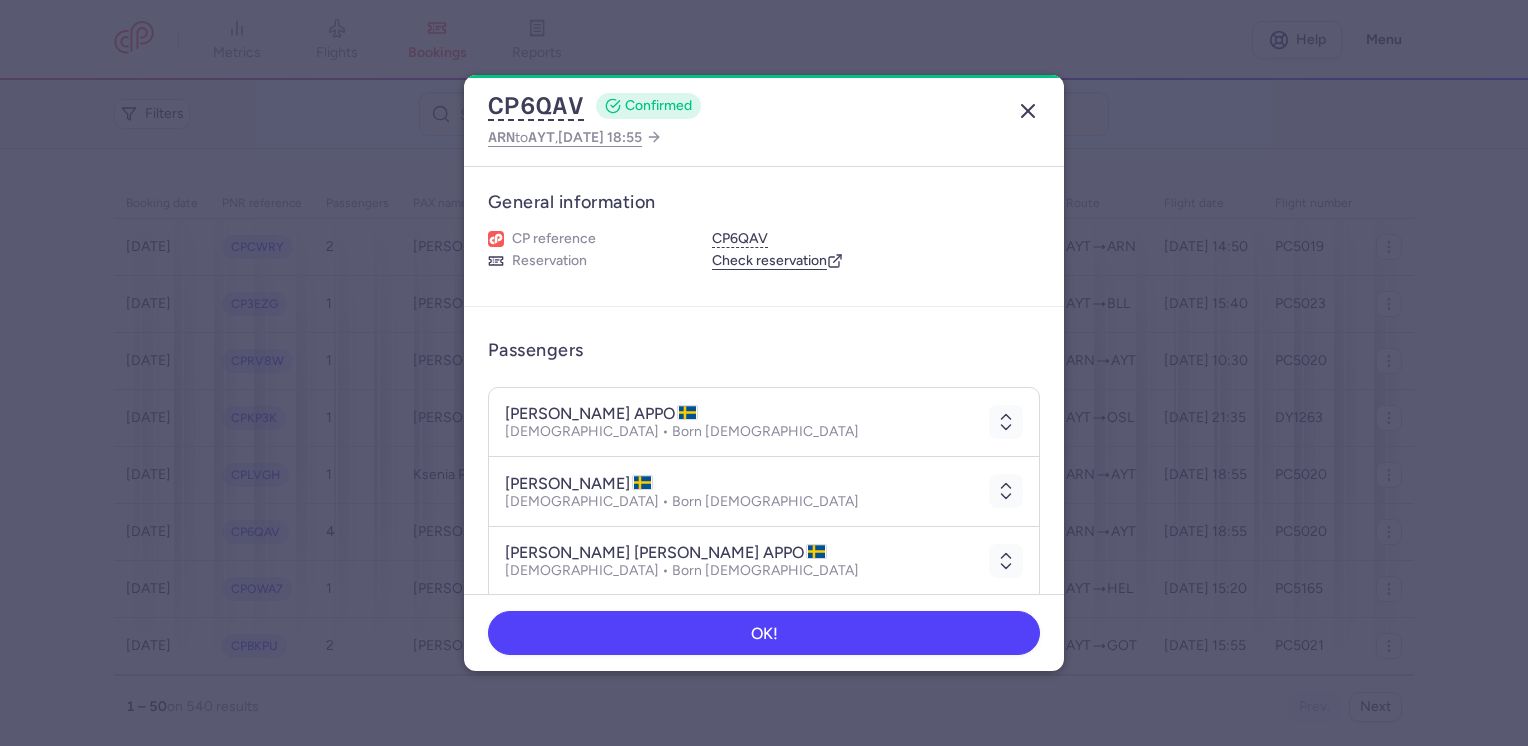 click 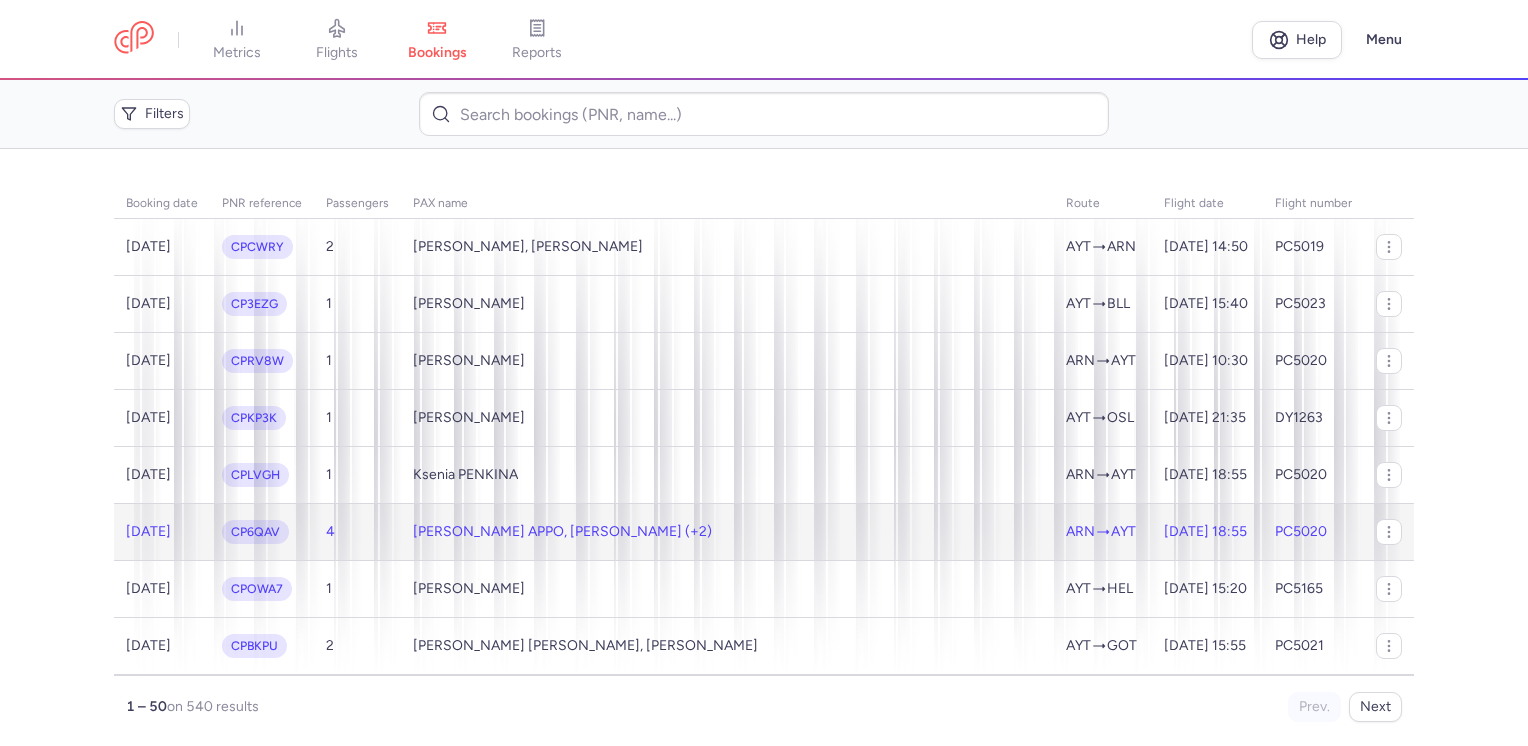click on "[PERSON_NAME] APPO, [PERSON_NAME] (+2)" at bounding box center [562, 532] 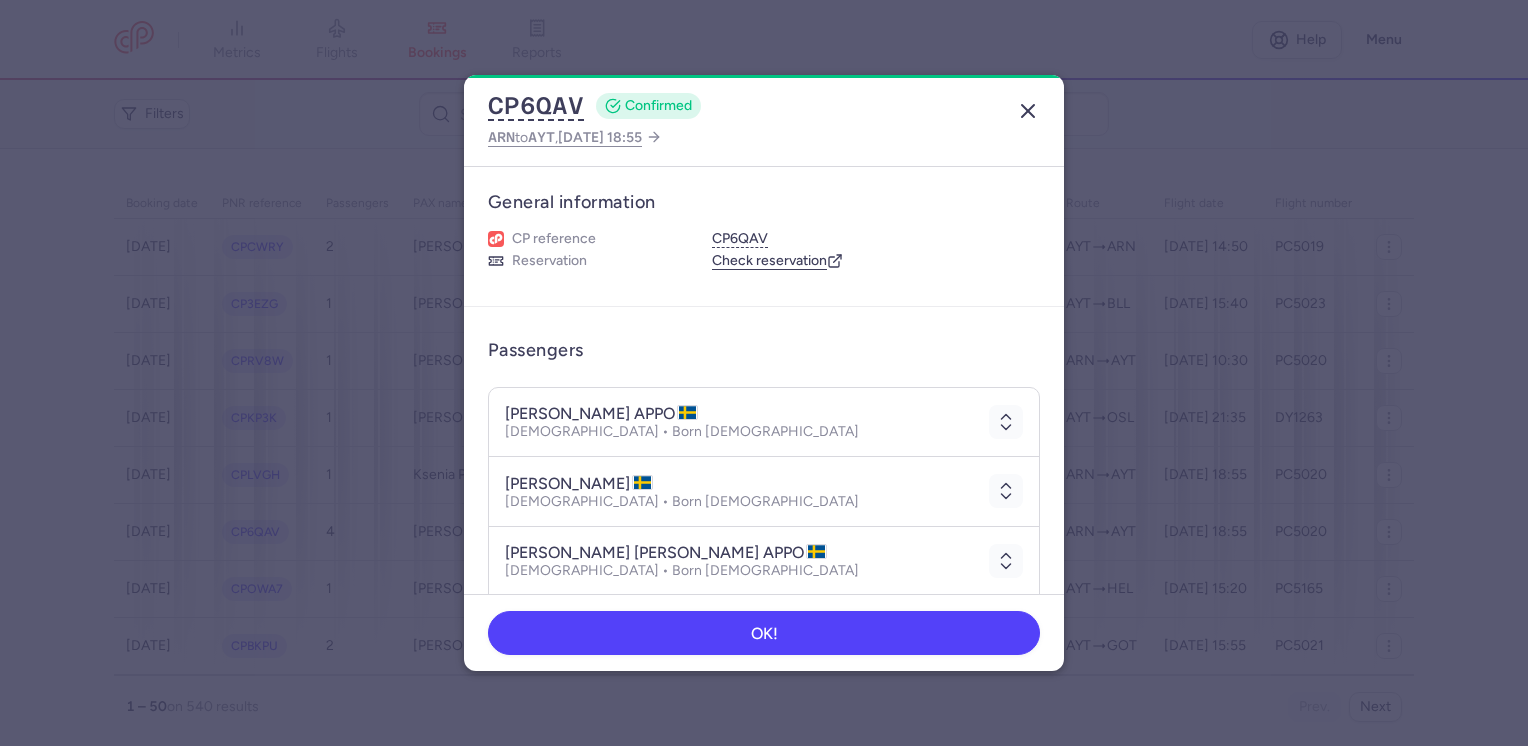 click 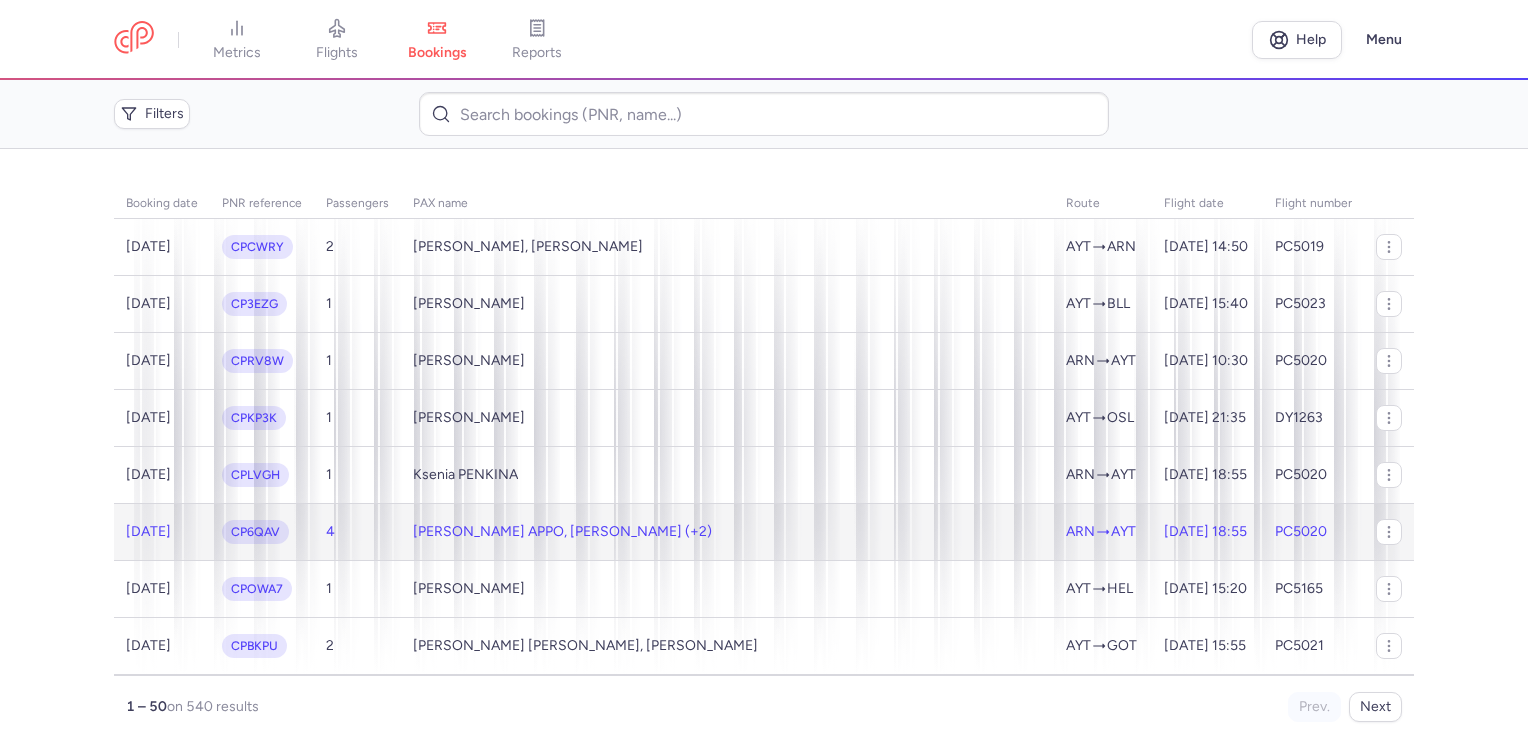 click on "[PERSON_NAME] APPO, [PERSON_NAME] (+2)" at bounding box center (727, 532) 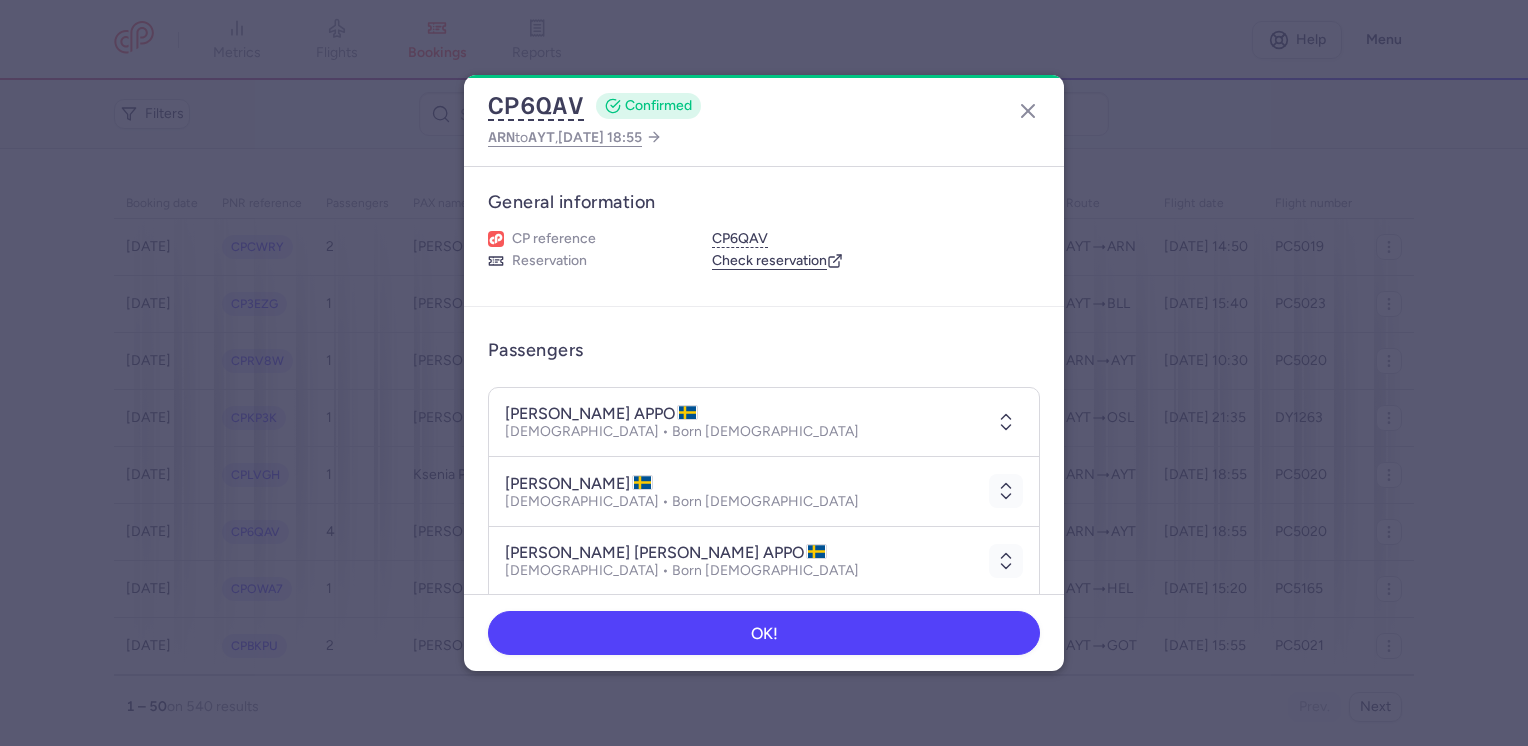 click at bounding box center [1006, 422] 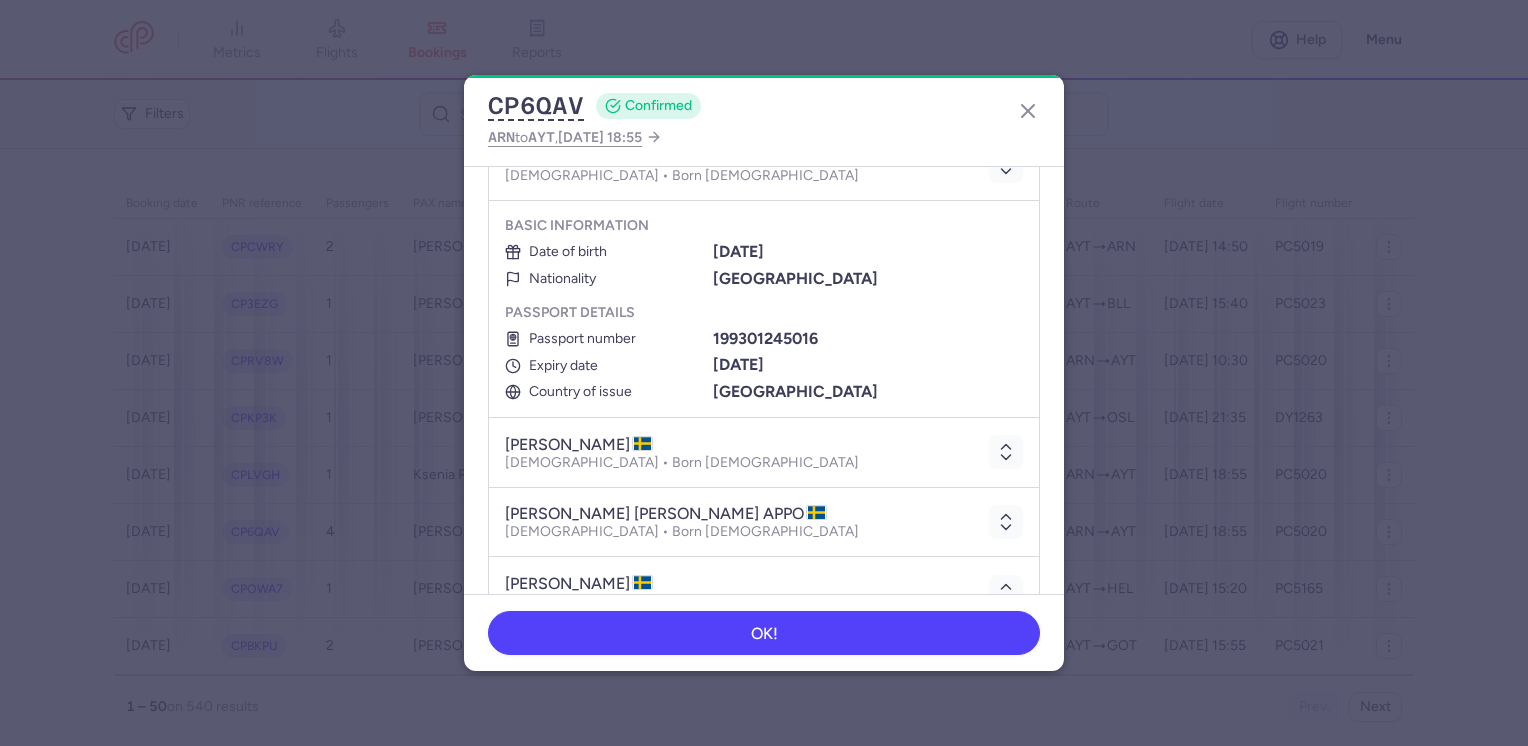 scroll, scrollTop: 400, scrollLeft: 0, axis: vertical 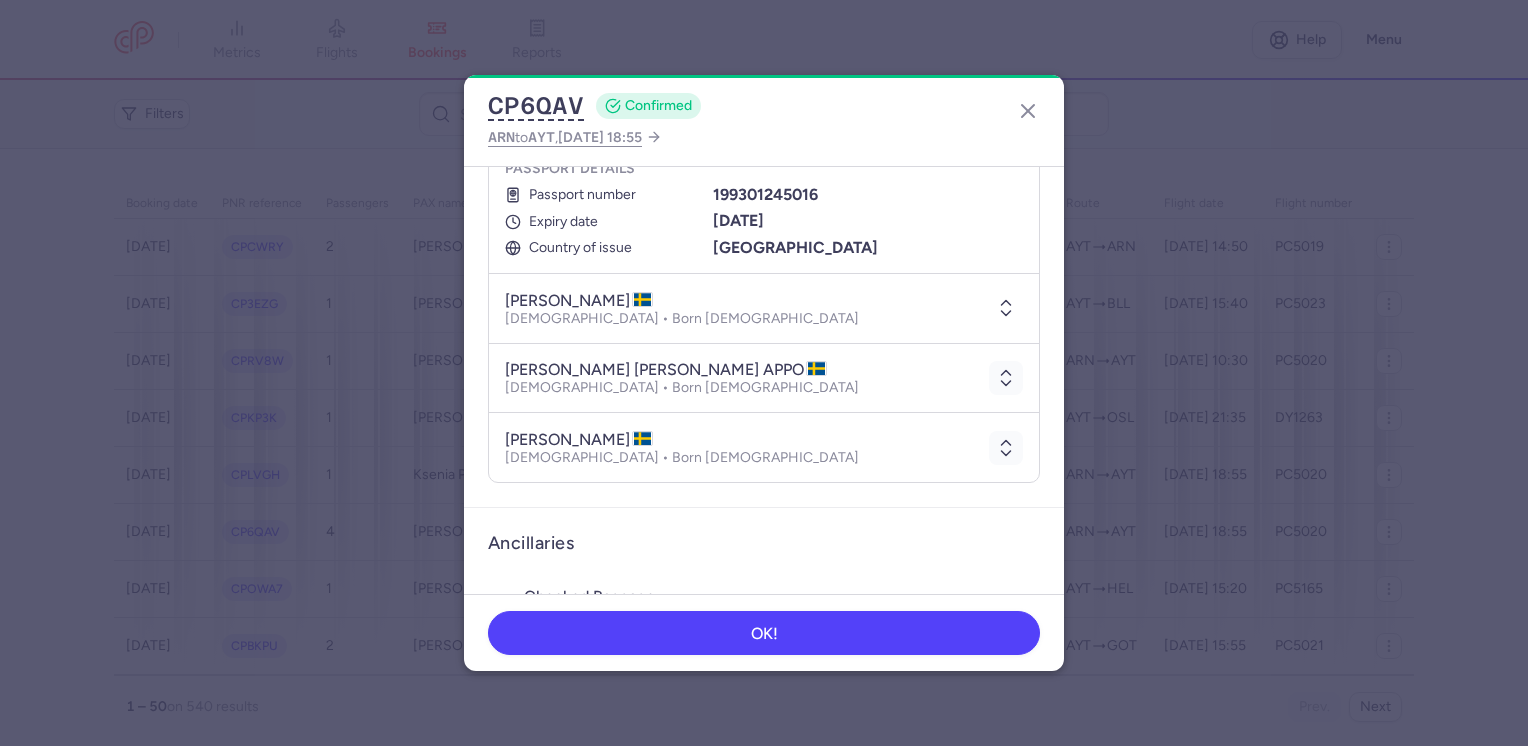 click at bounding box center (1006, 308) 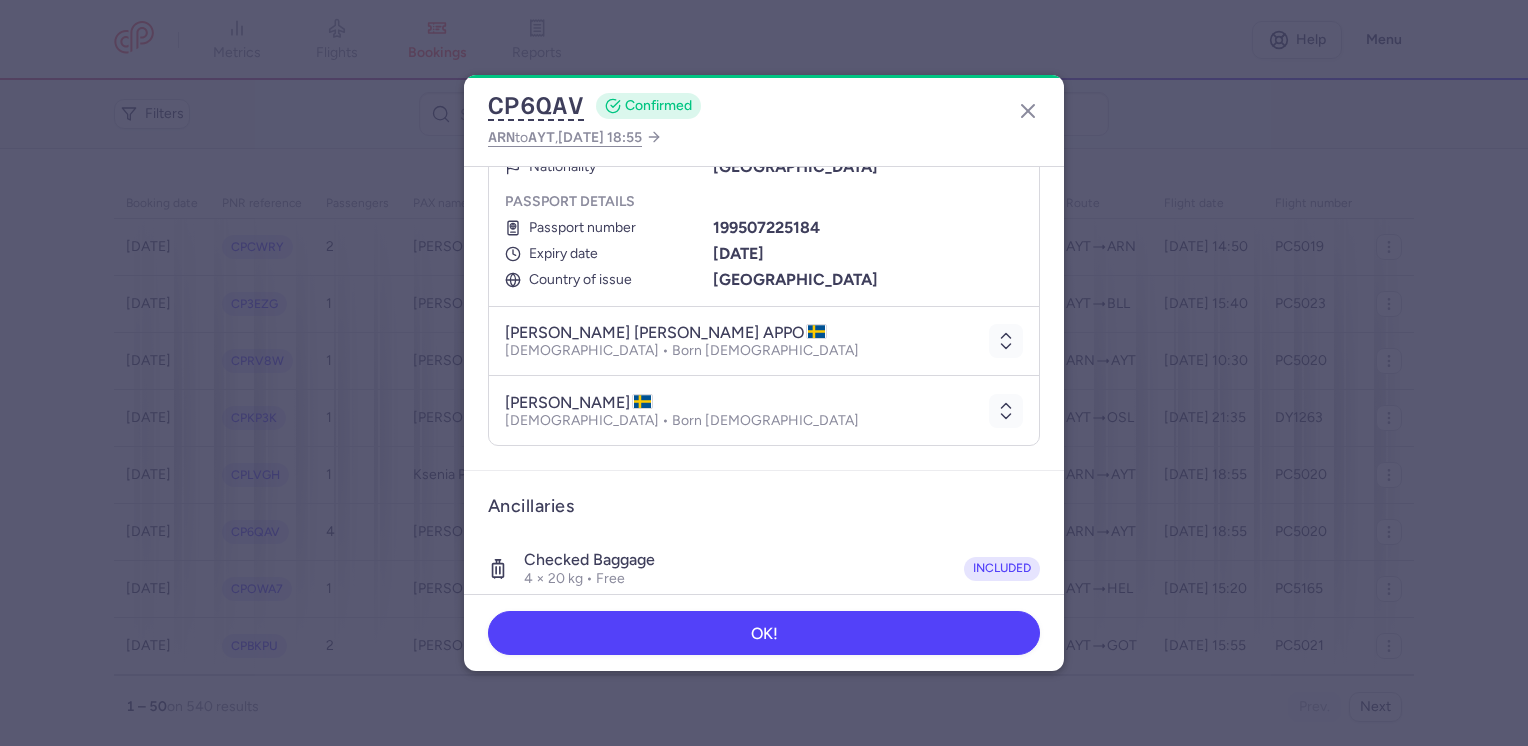 scroll, scrollTop: 700, scrollLeft: 0, axis: vertical 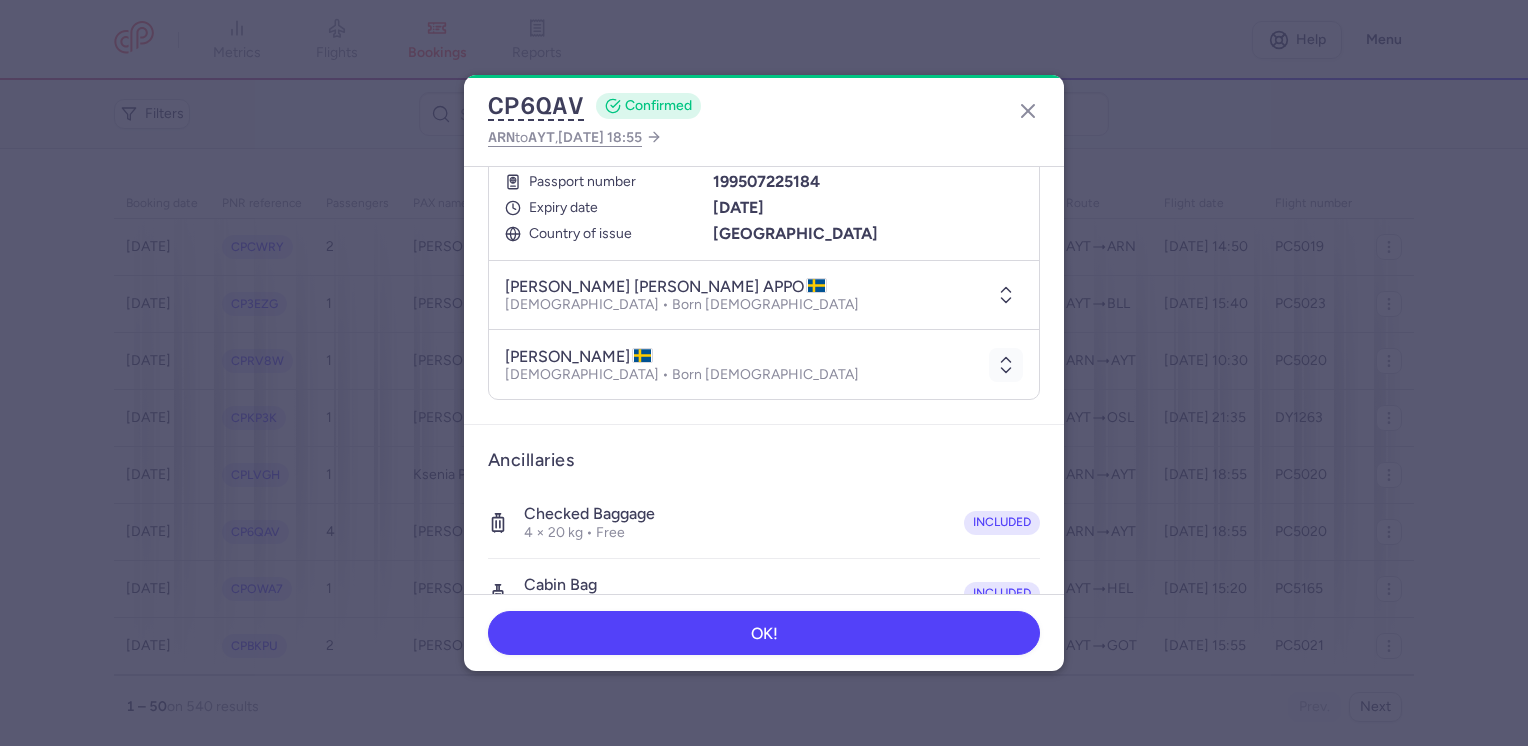 click 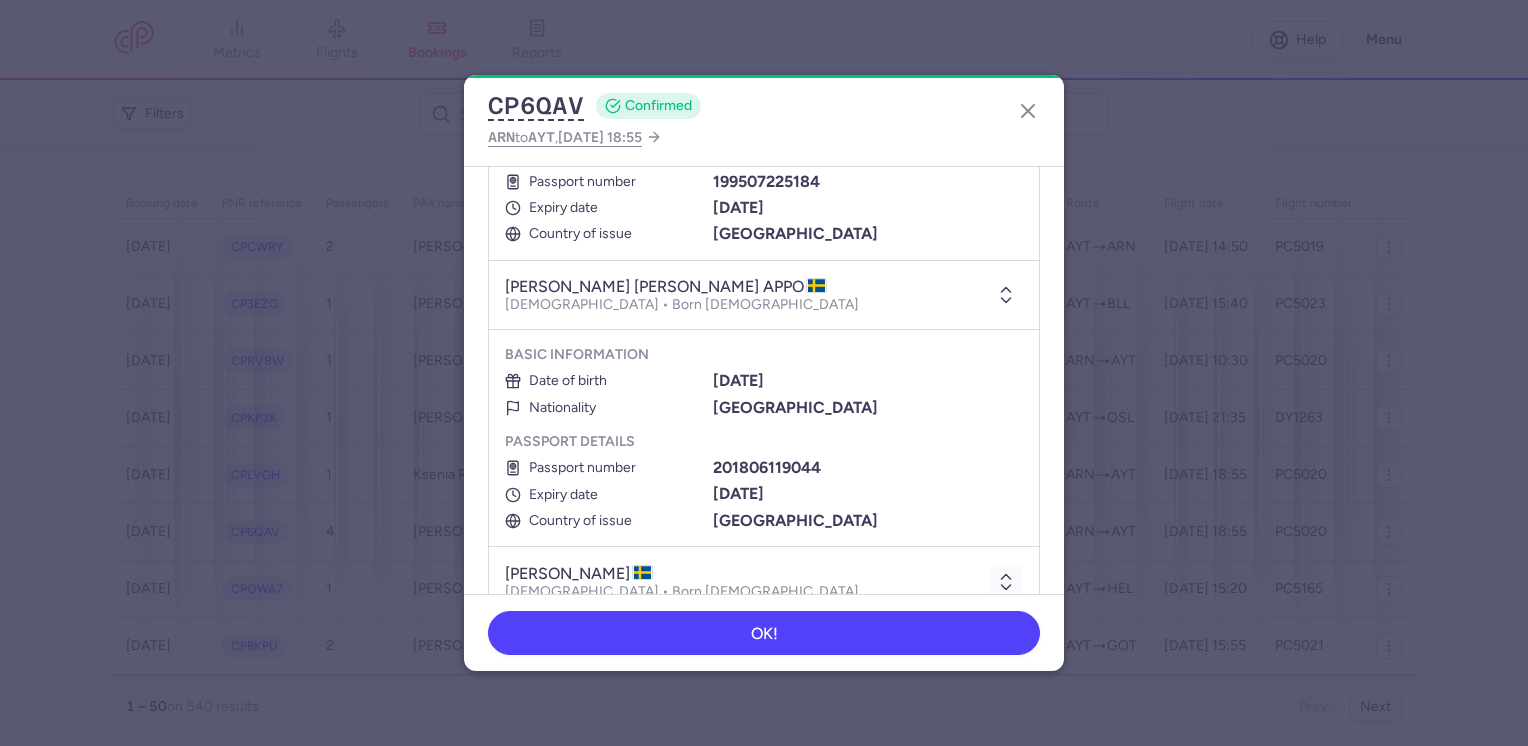 scroll, scrollTop: 1100, scrollLeft: 0, axis: vertical 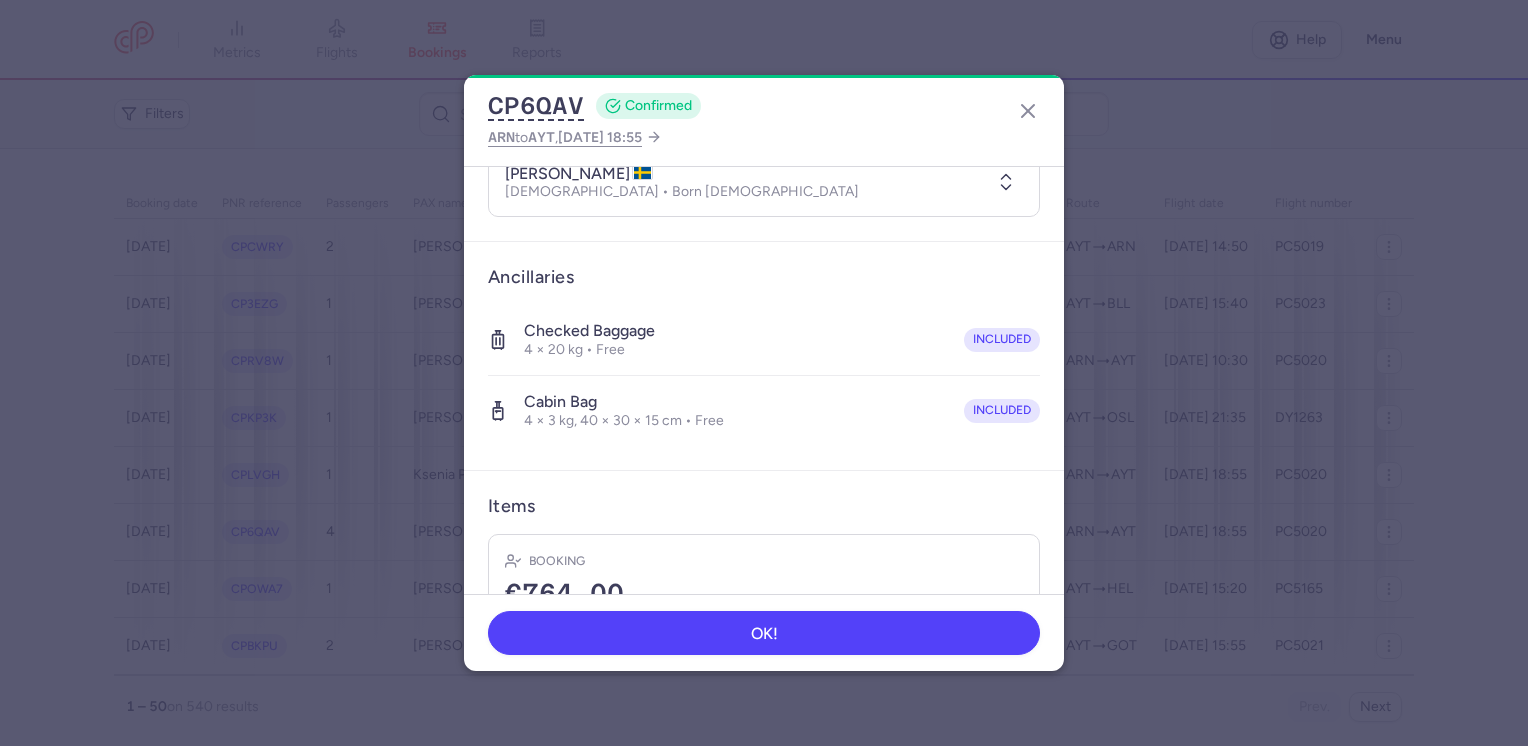click at bounding box center [1006, 182] 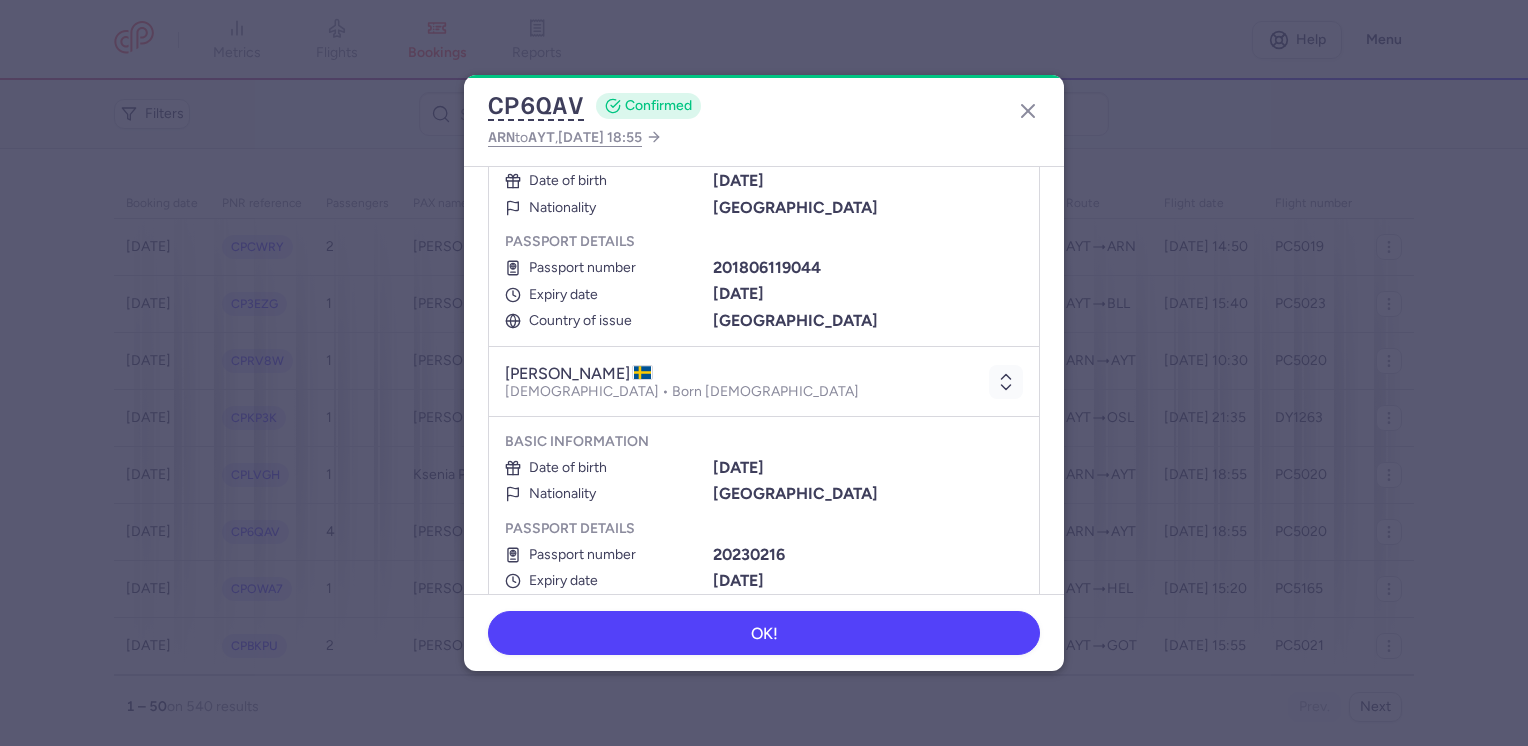 scroll, scrollTop: 1000, scrollLeft: 0, axis: vertical 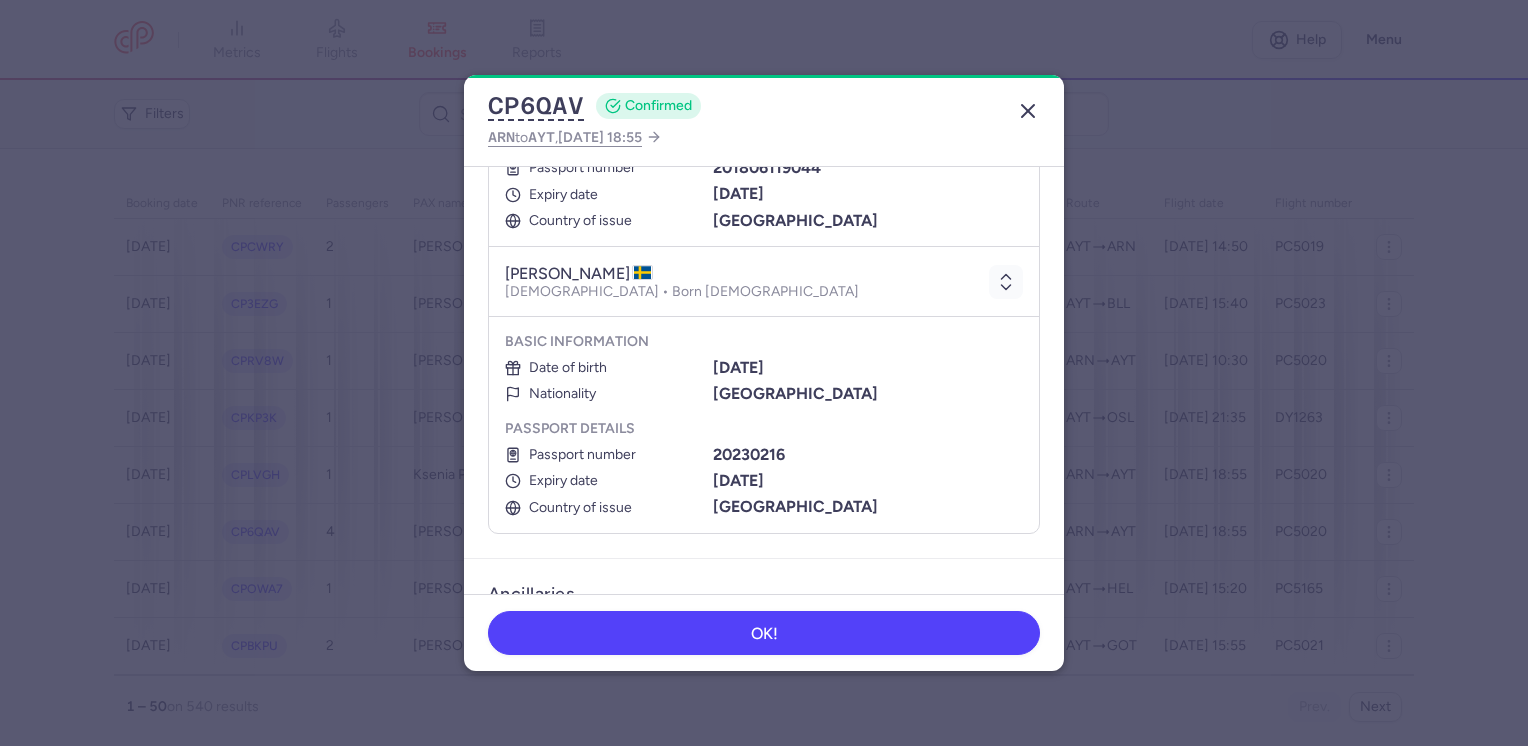 click 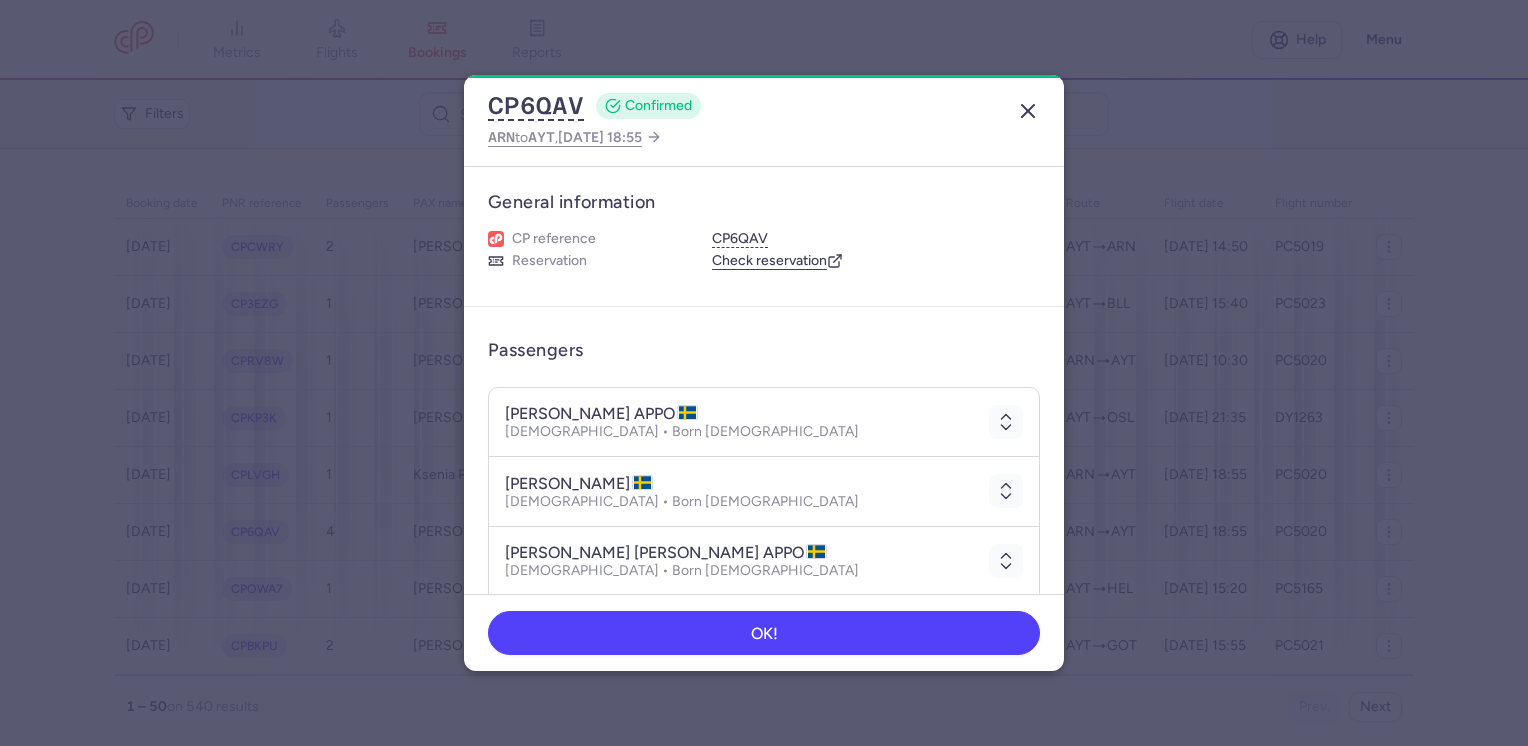 click 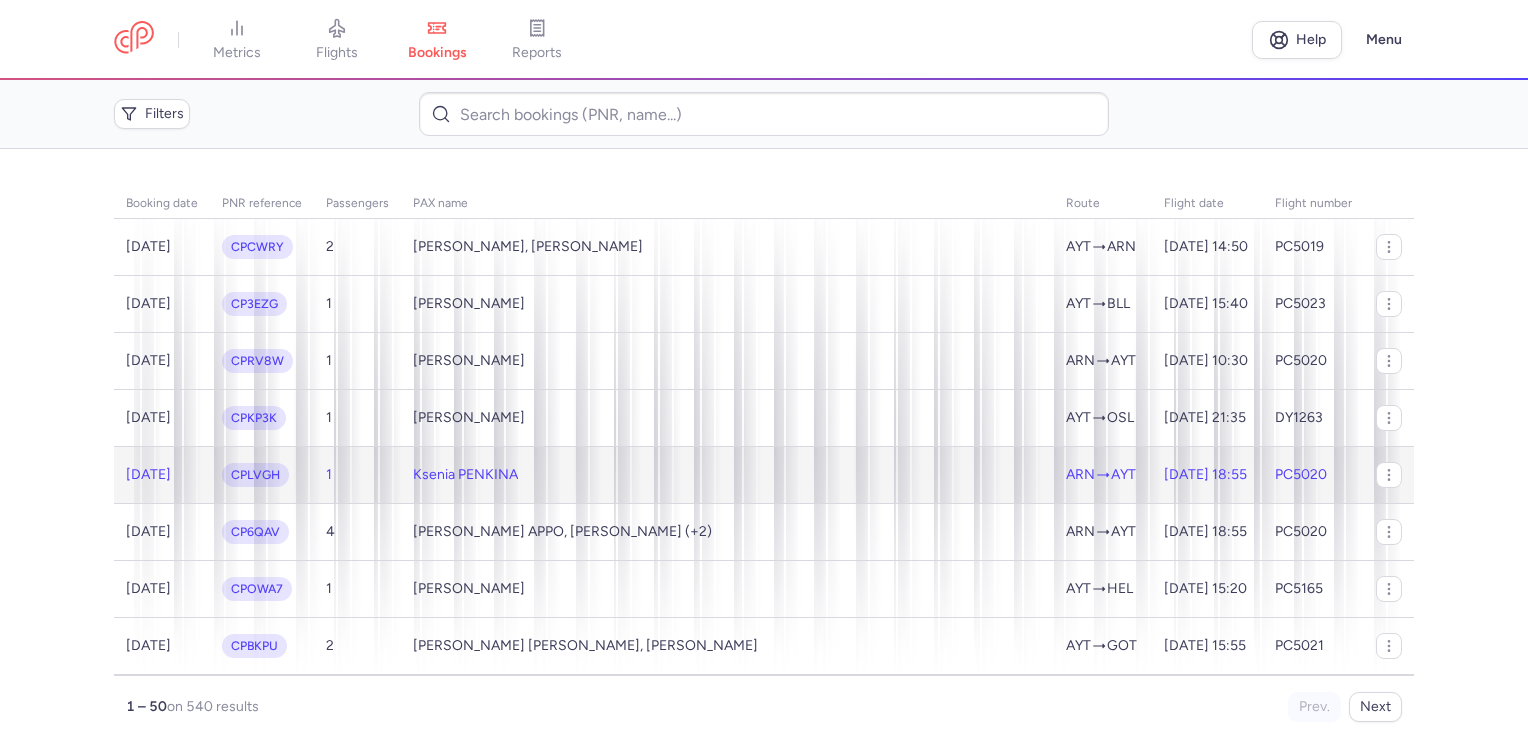 click on "Ksenia PENKINA" at bounding box center [727, 475] 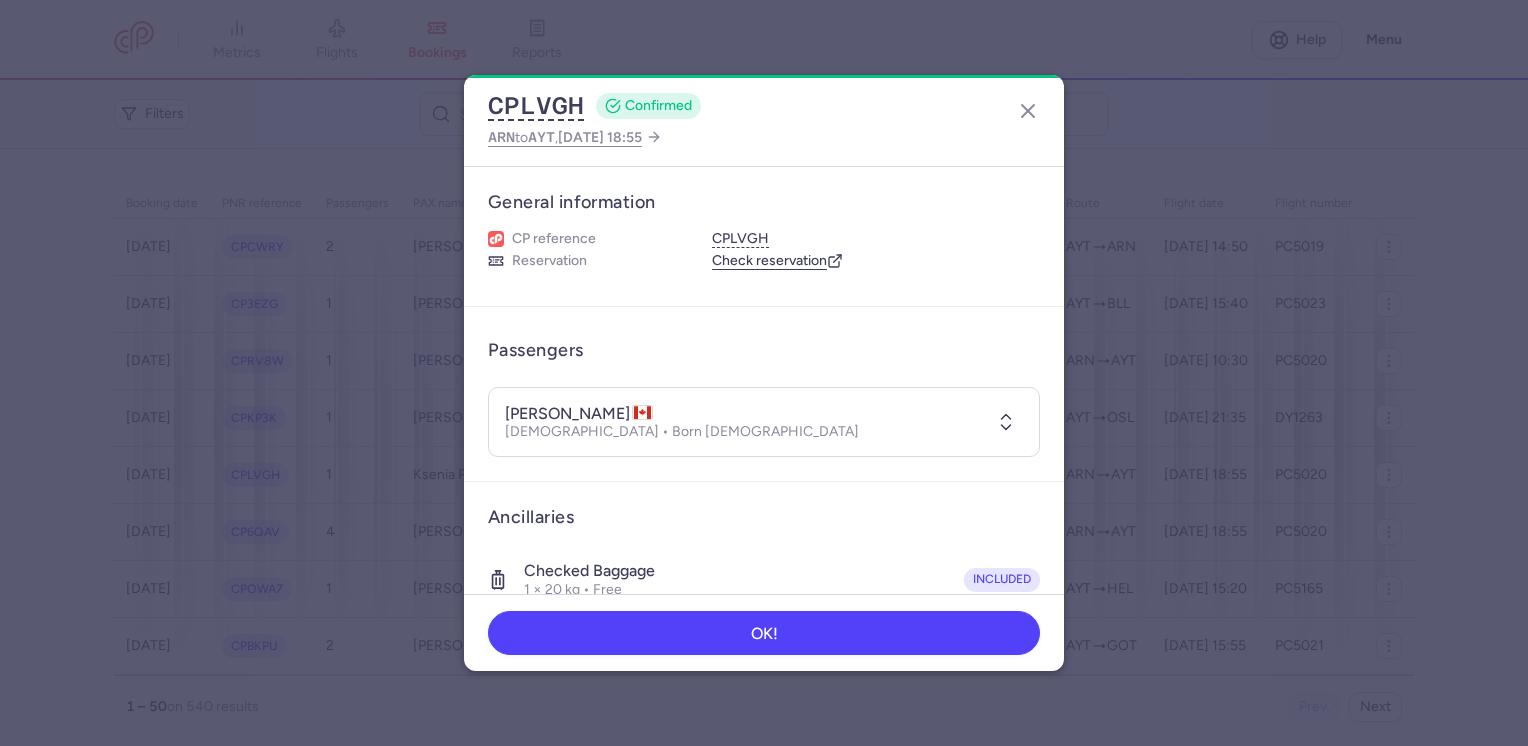 click 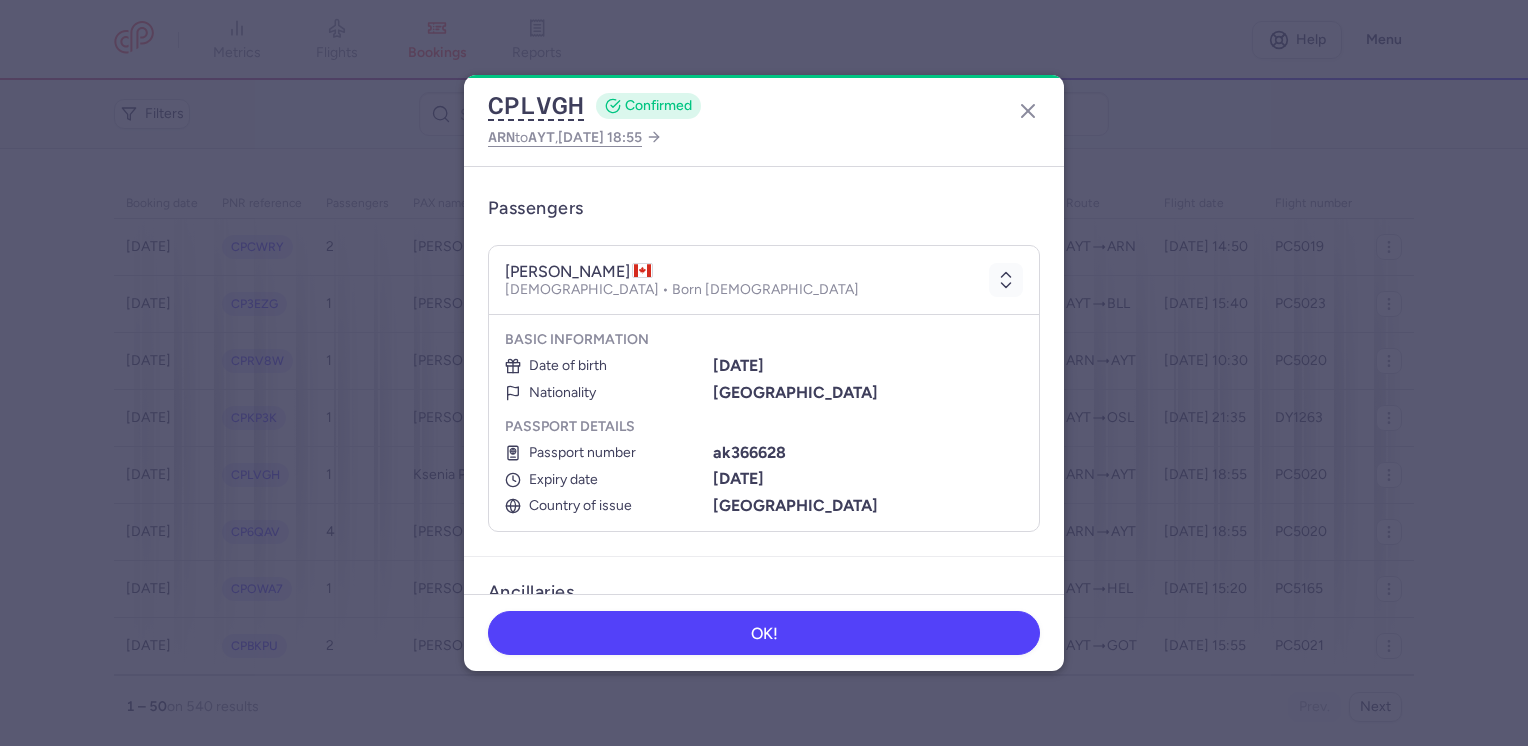 scroll, scrollTop: 100, scrollLeft: 0, axis: vertical 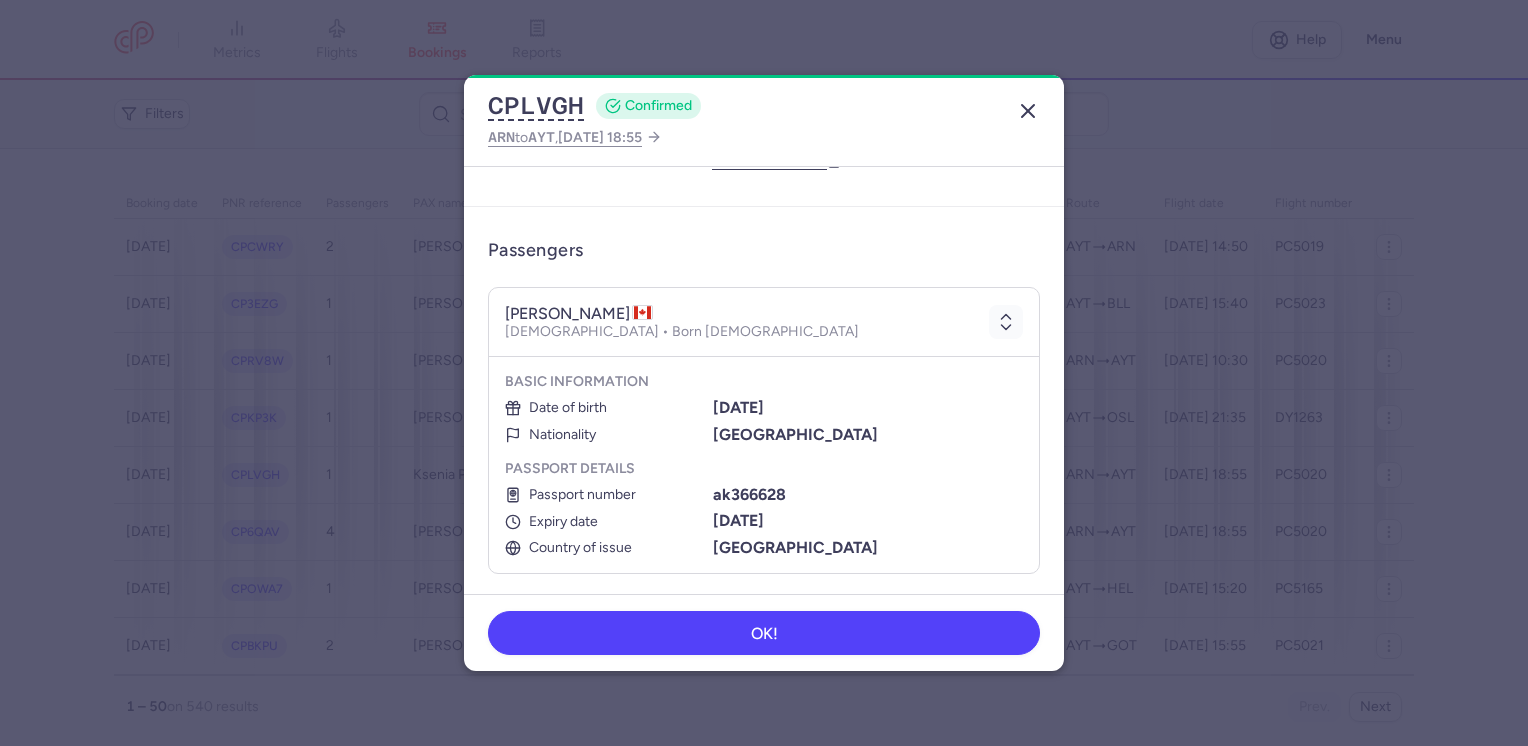 click 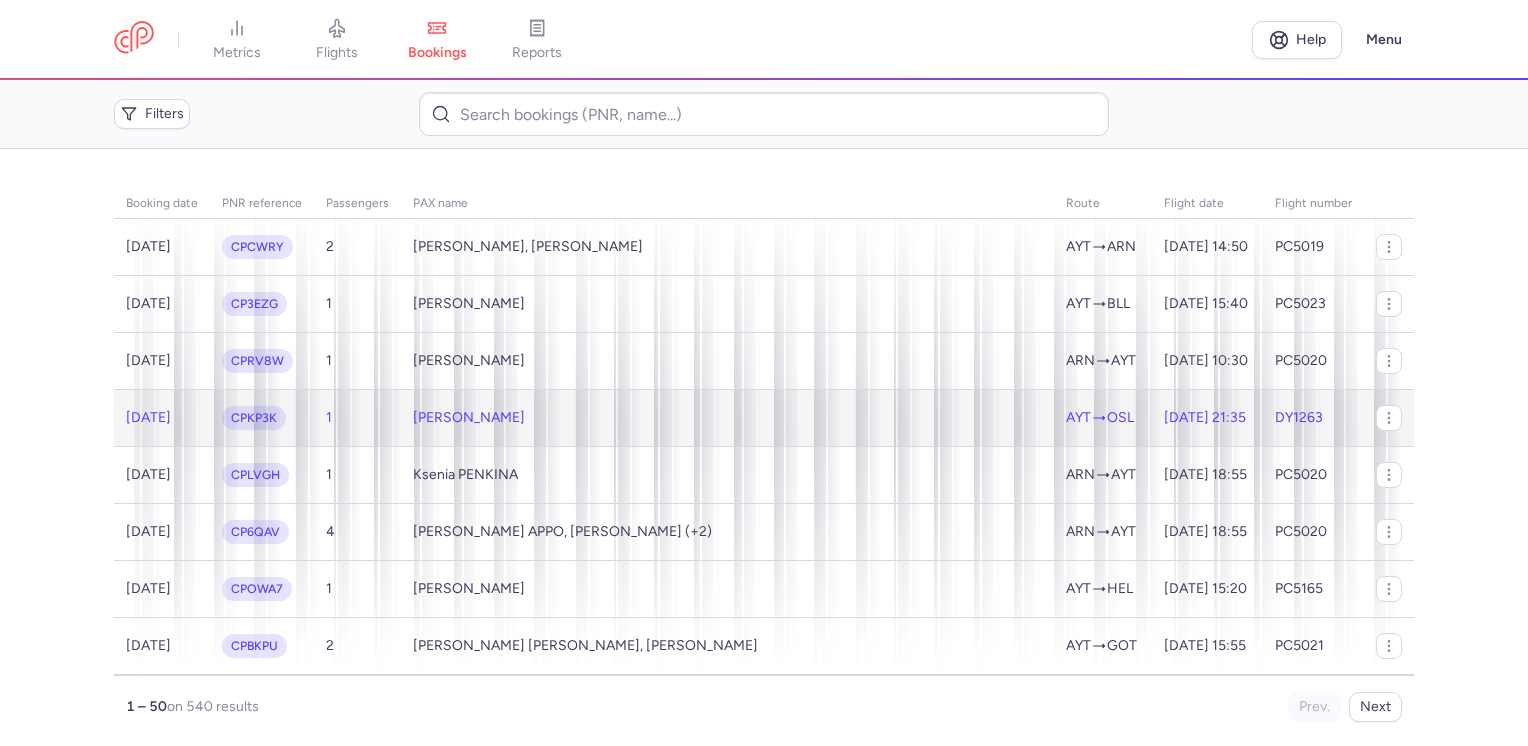click on "[PERSON_NAME]" at bounding box center [727, 418] 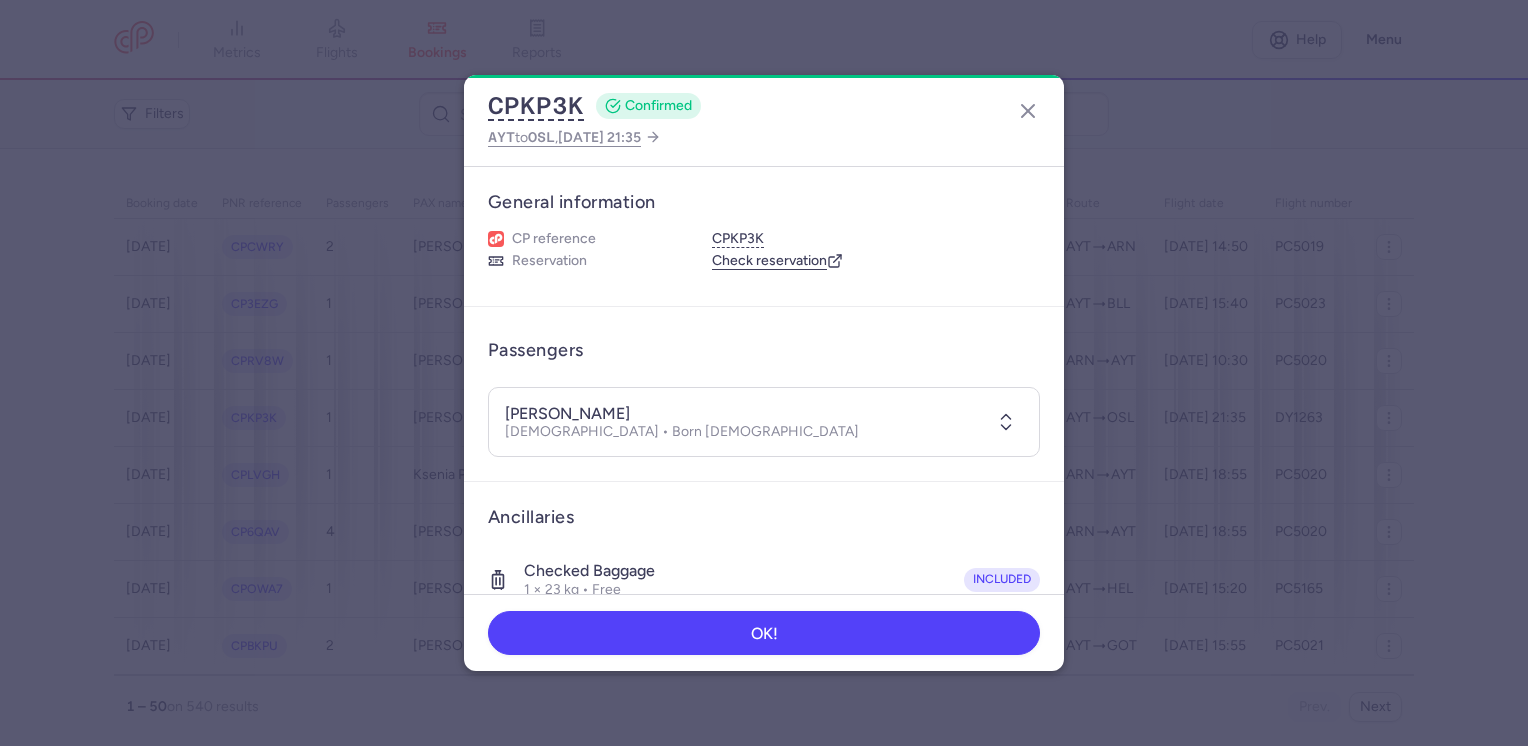 click 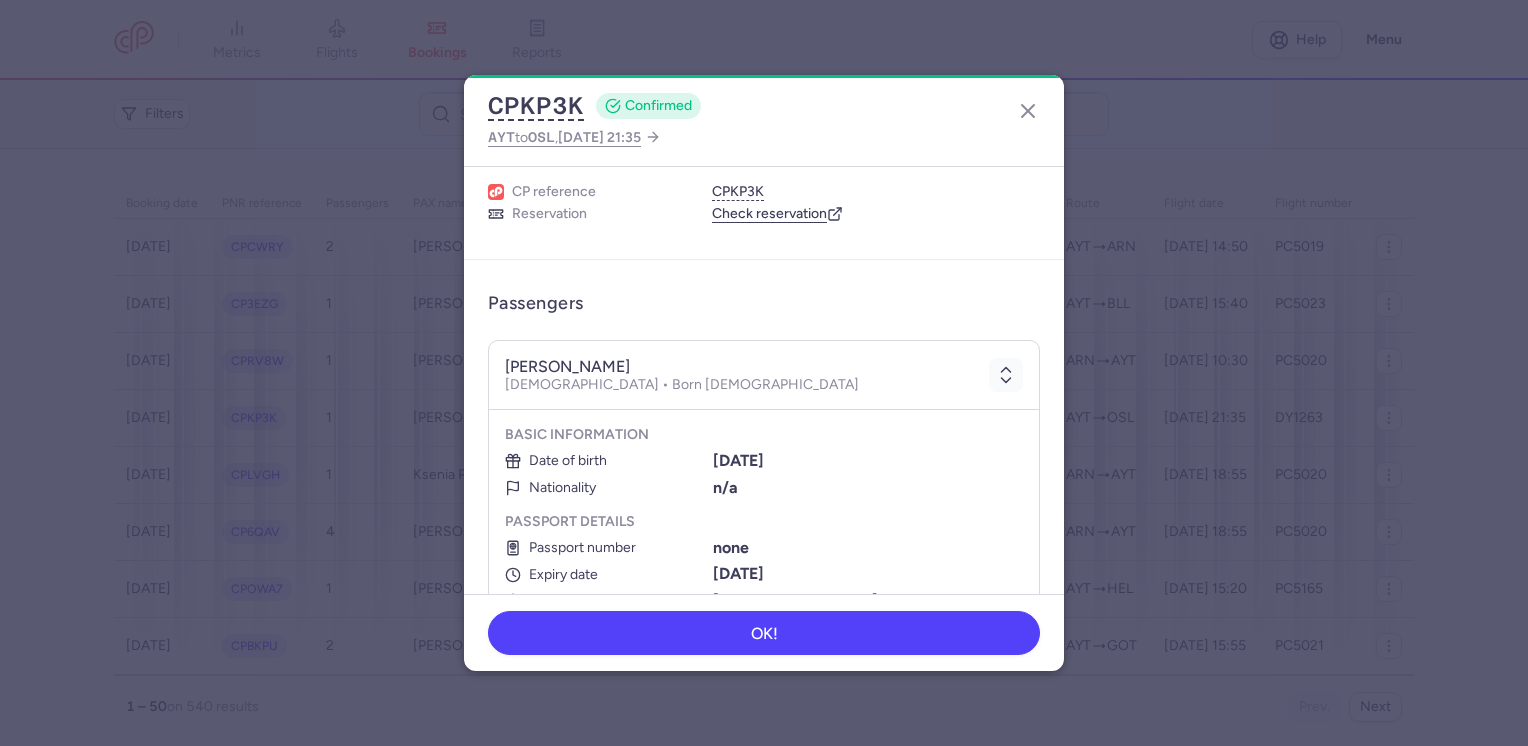 scroll, scrollTop: 0, scrollLeft: 0, axis: both 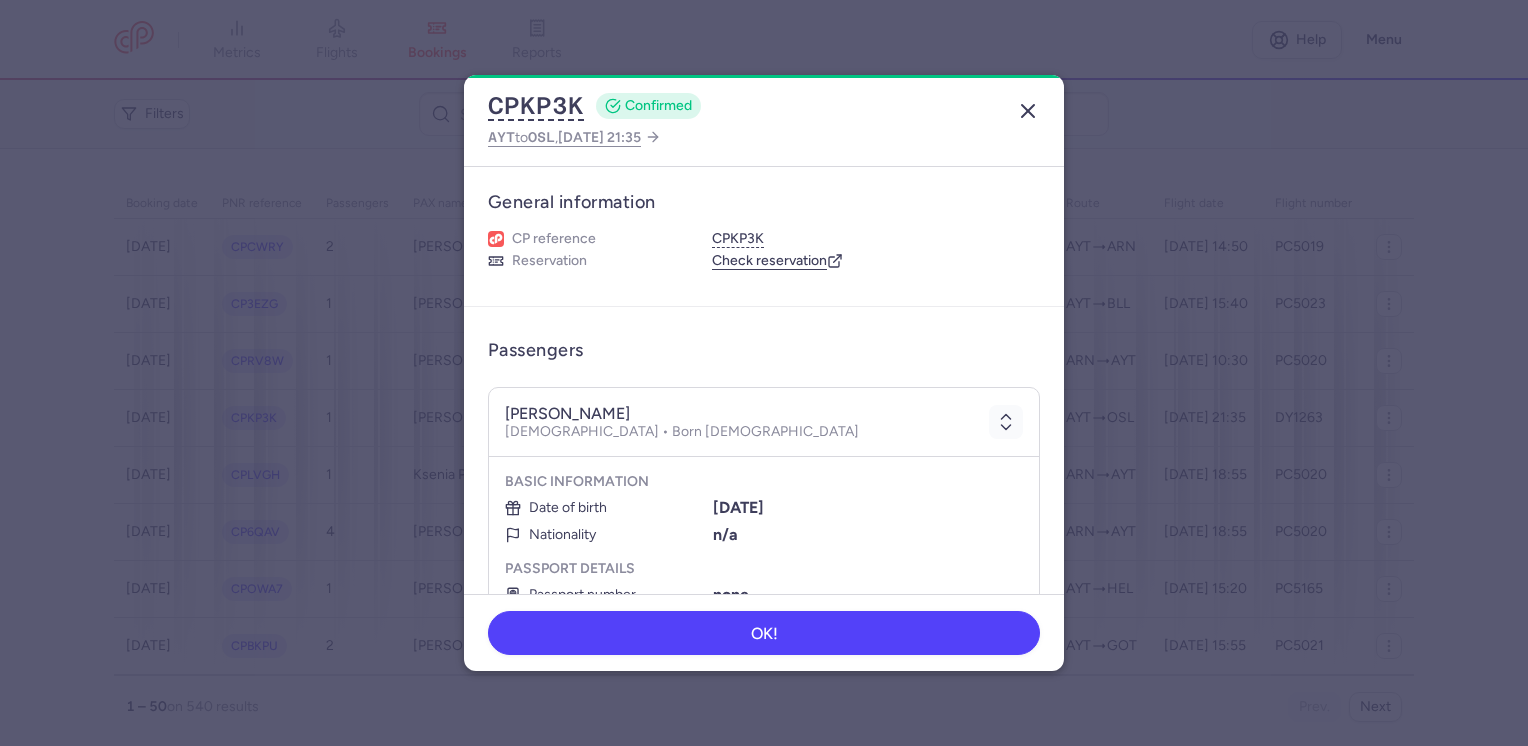 click 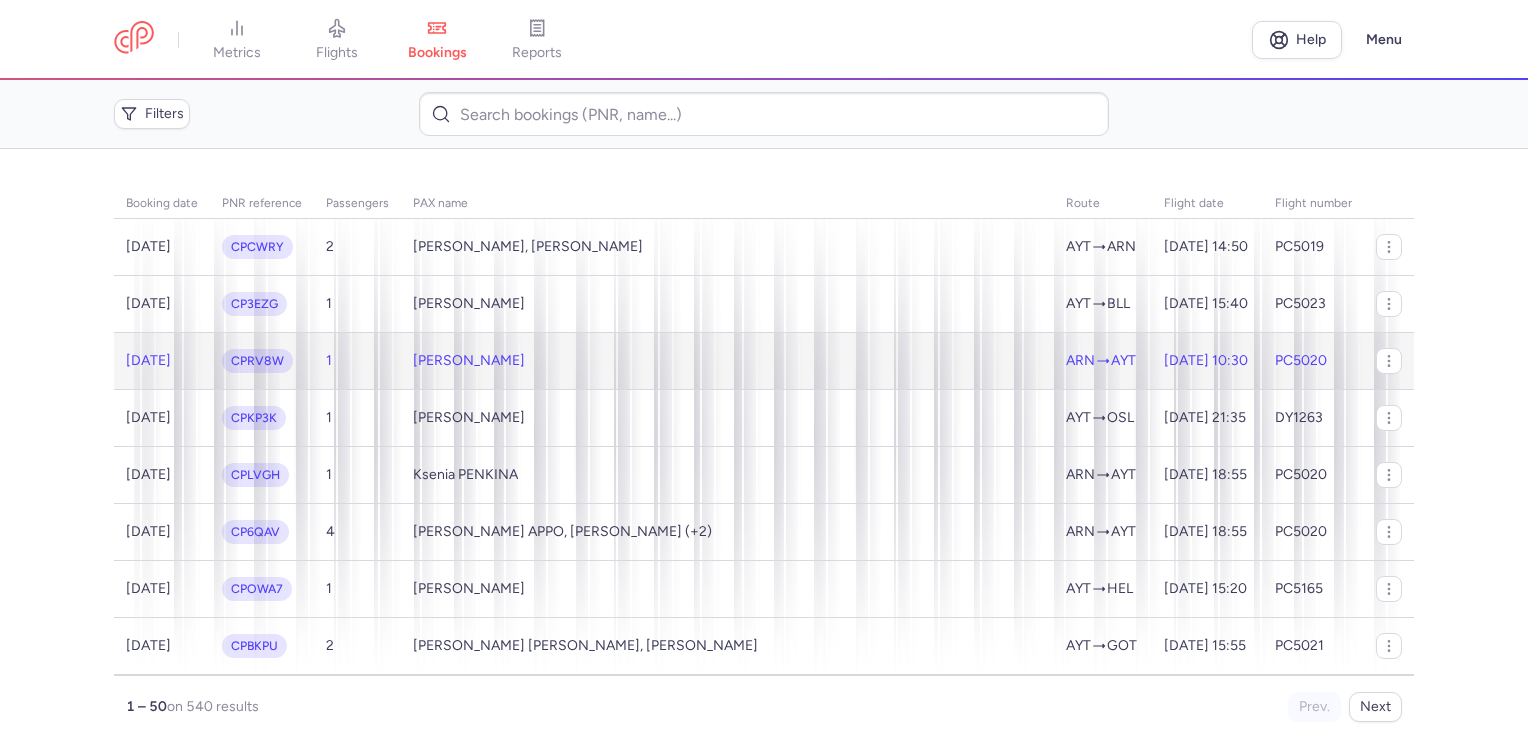 click on "[PERSON_NAME]" at bounding box center [469, 361] 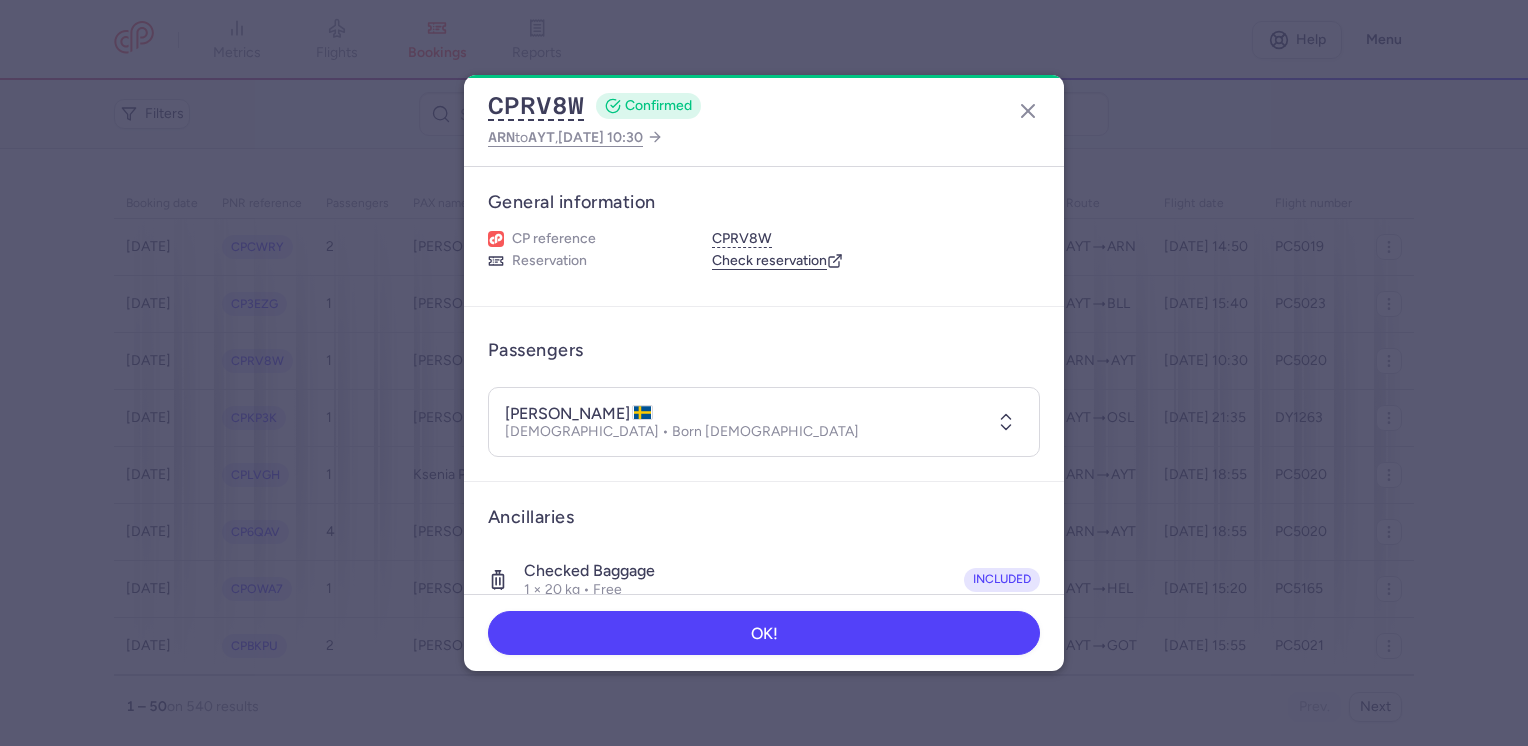click 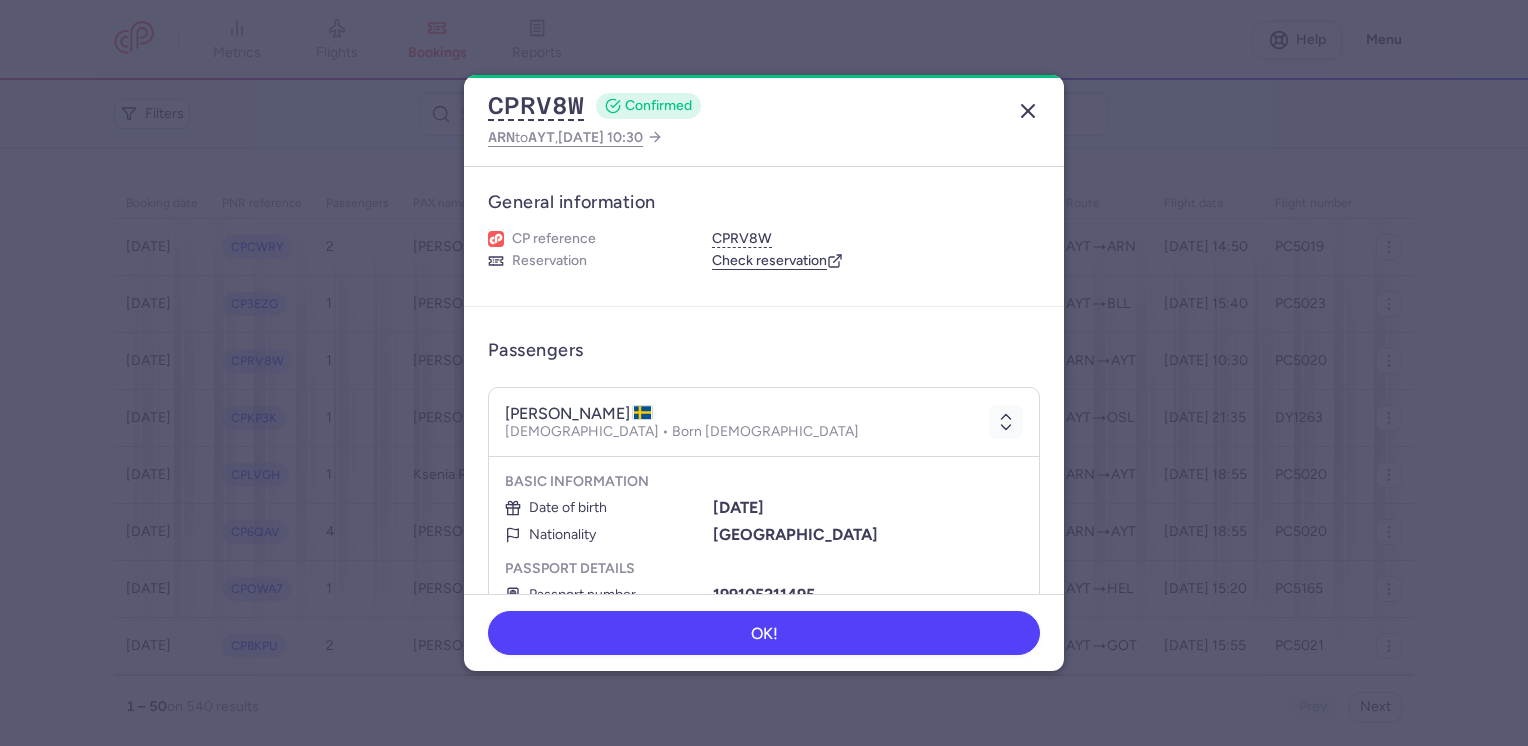 click 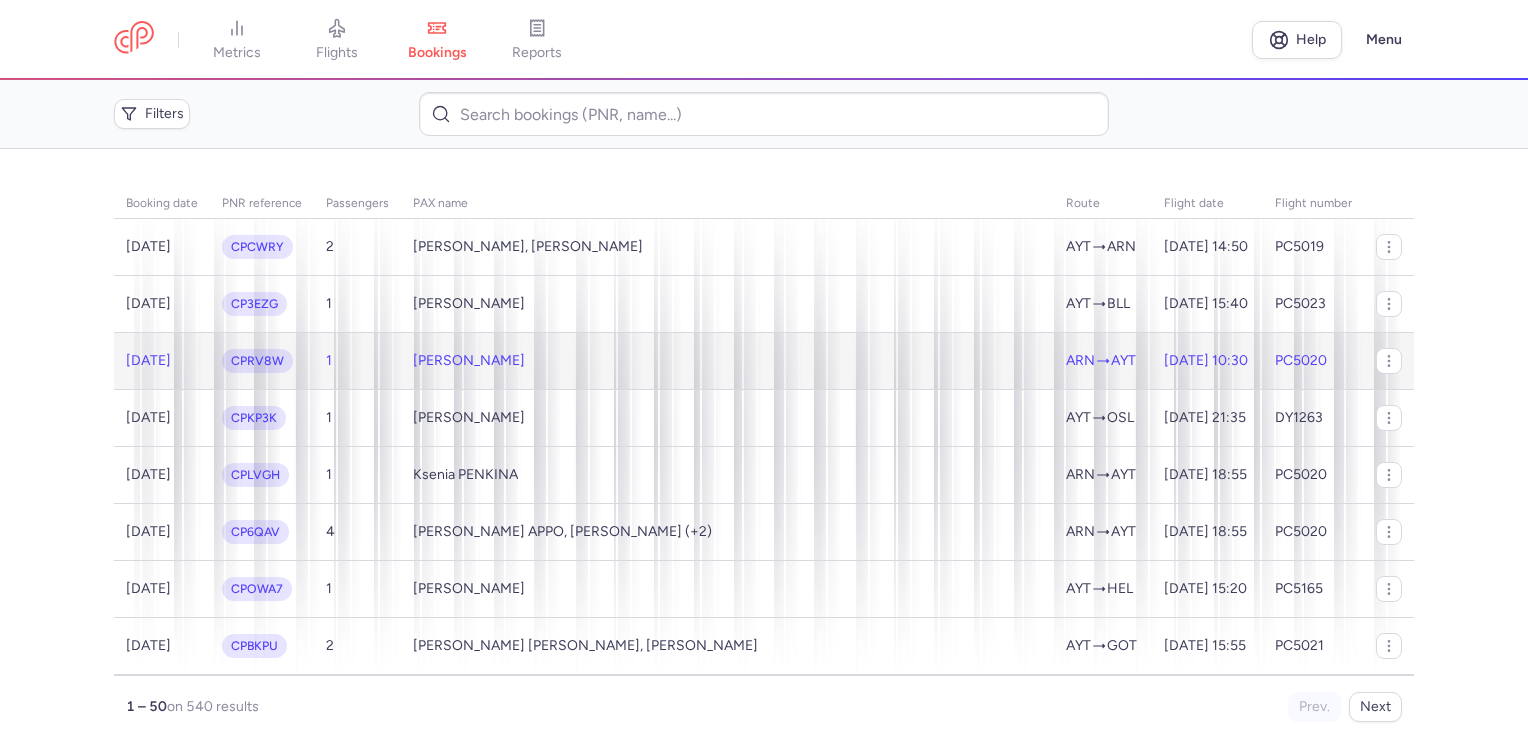 click on "[PERSON_NAME]" at bounding box center (727, 360) 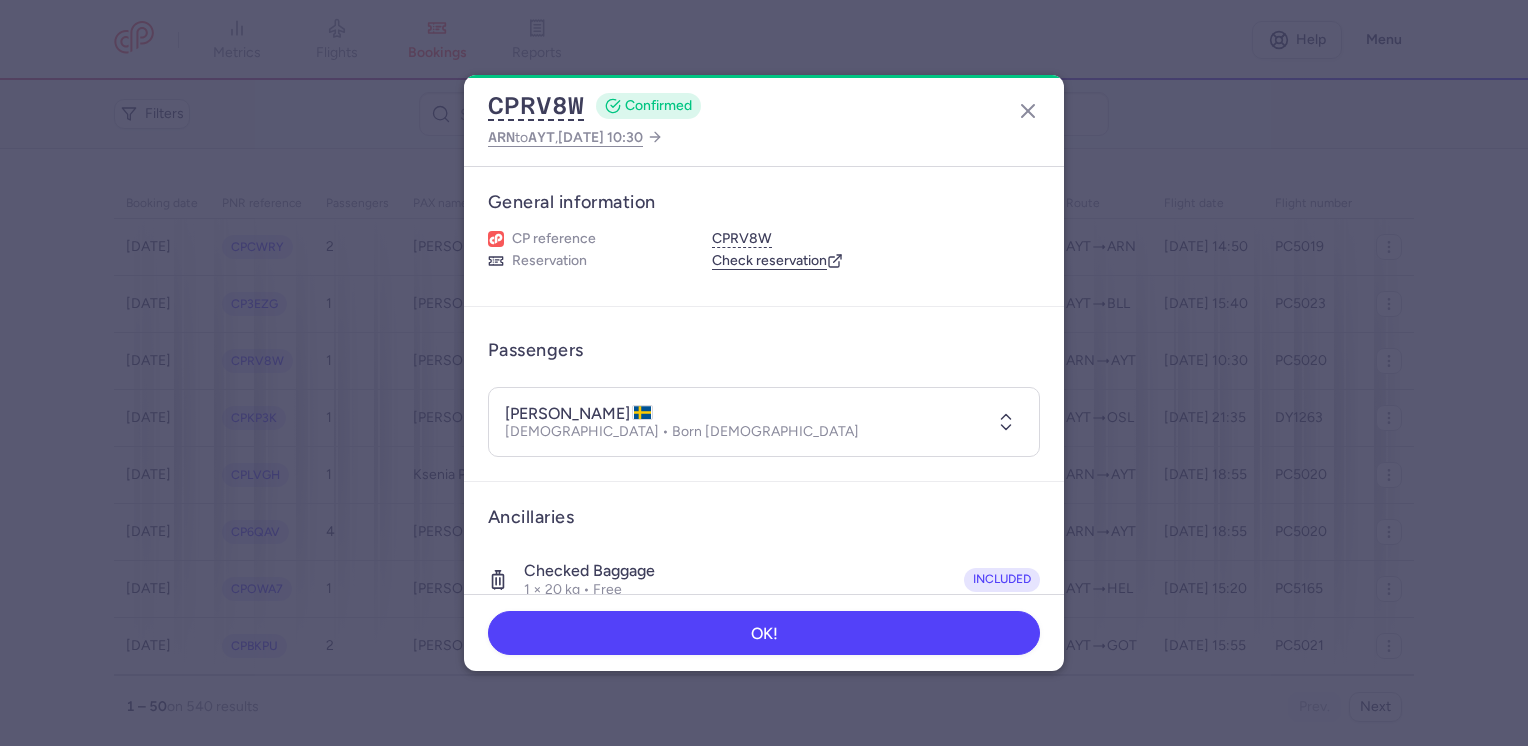 click 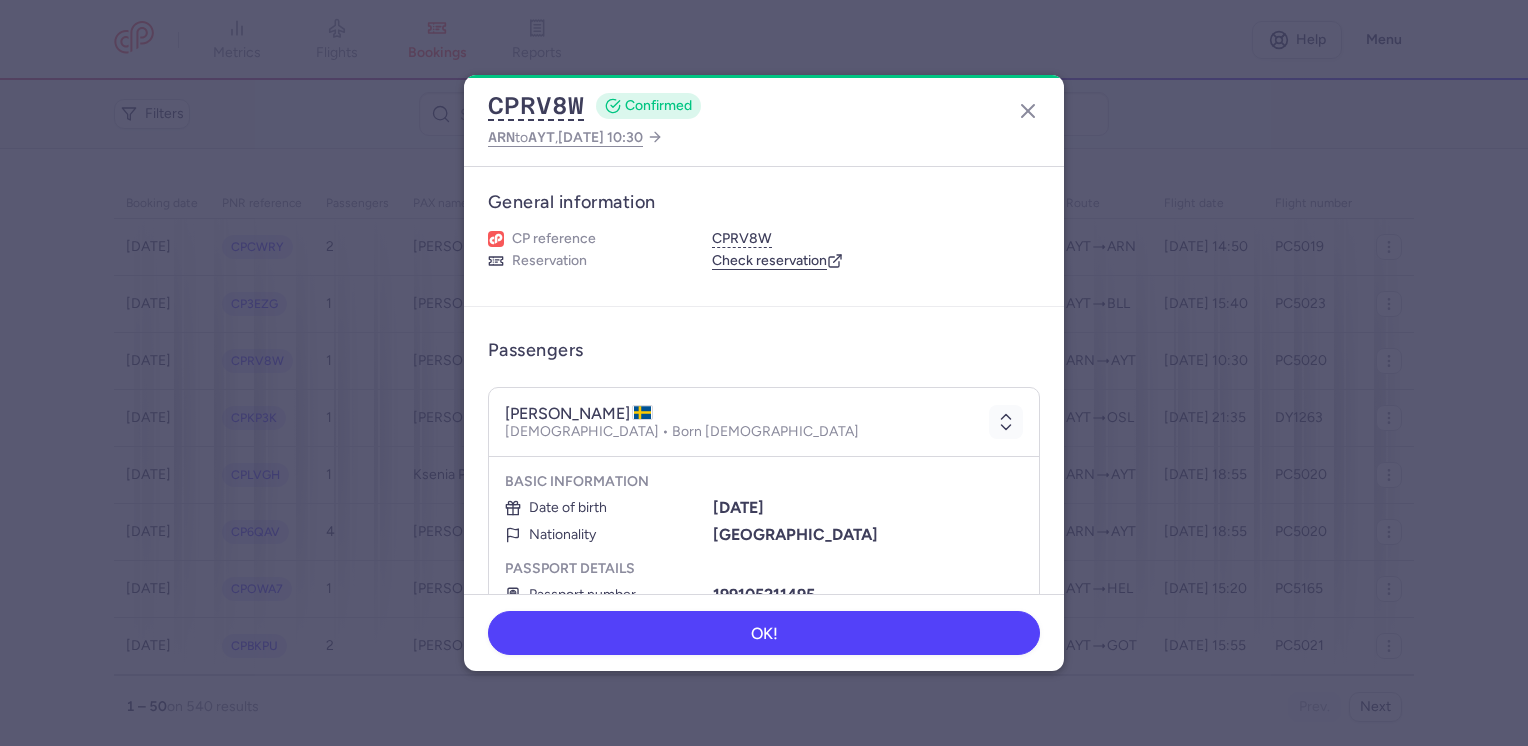 scroll, scrollTop: 200, scrollLeft: 0, axis: vertical 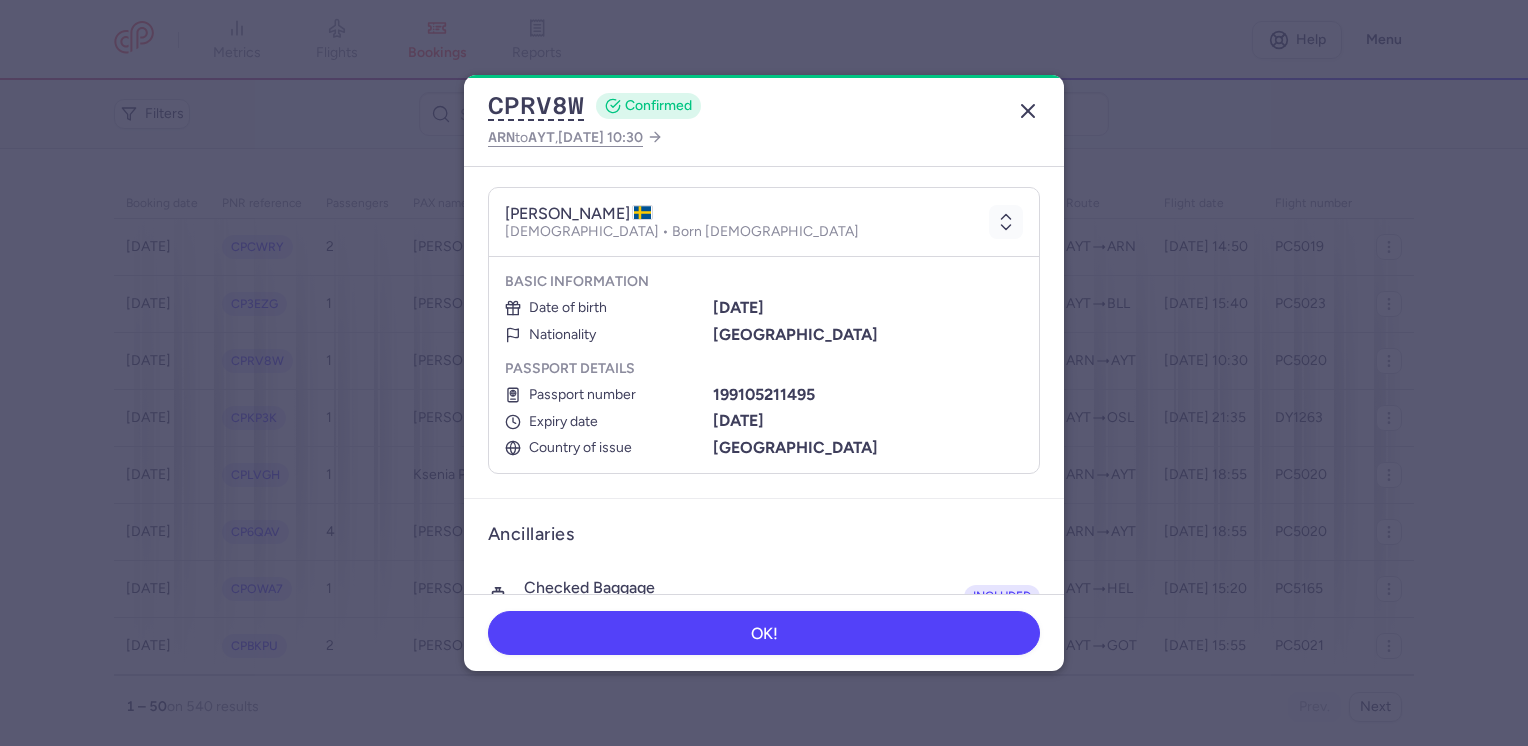 click 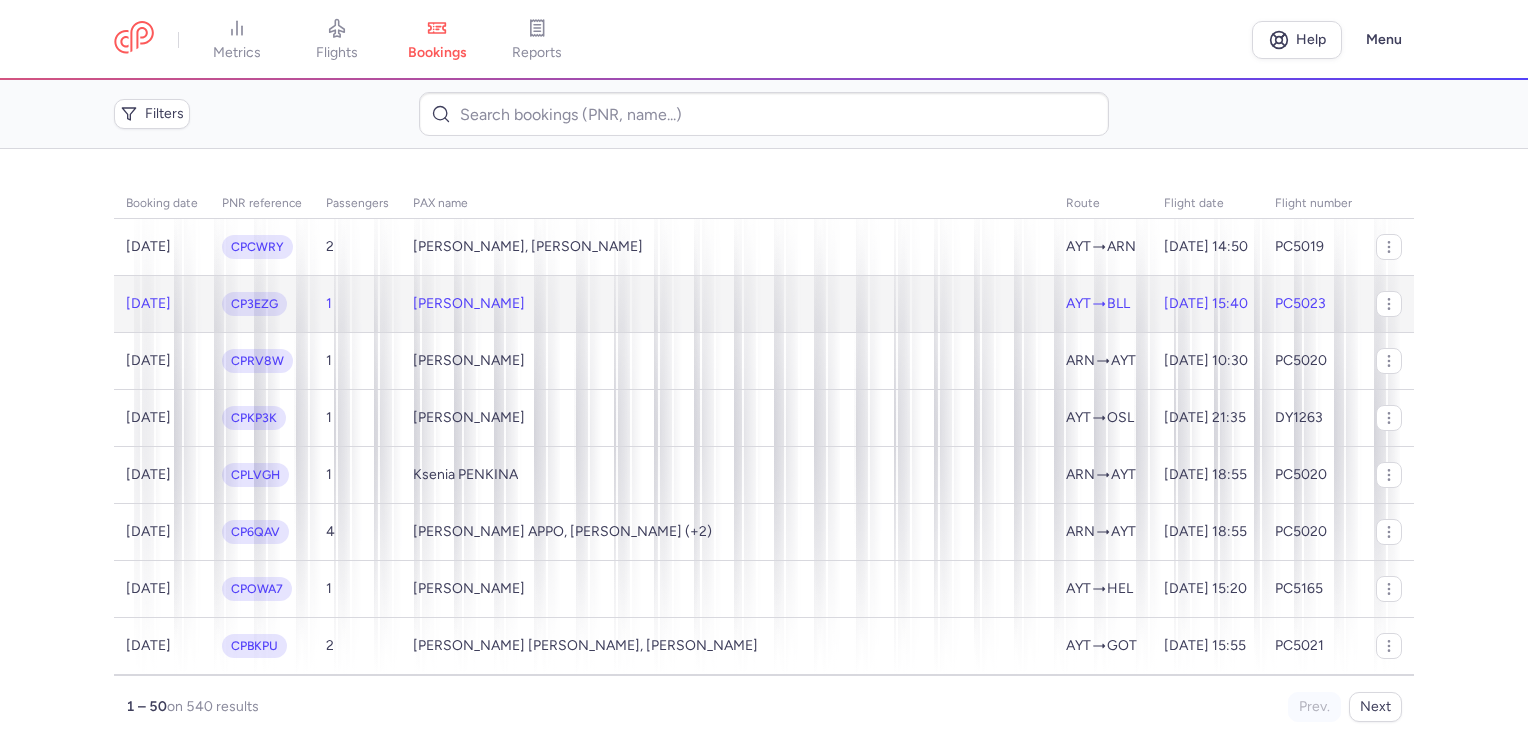 click on "[PERSON_NAME]" at bounding box center (469, 304) 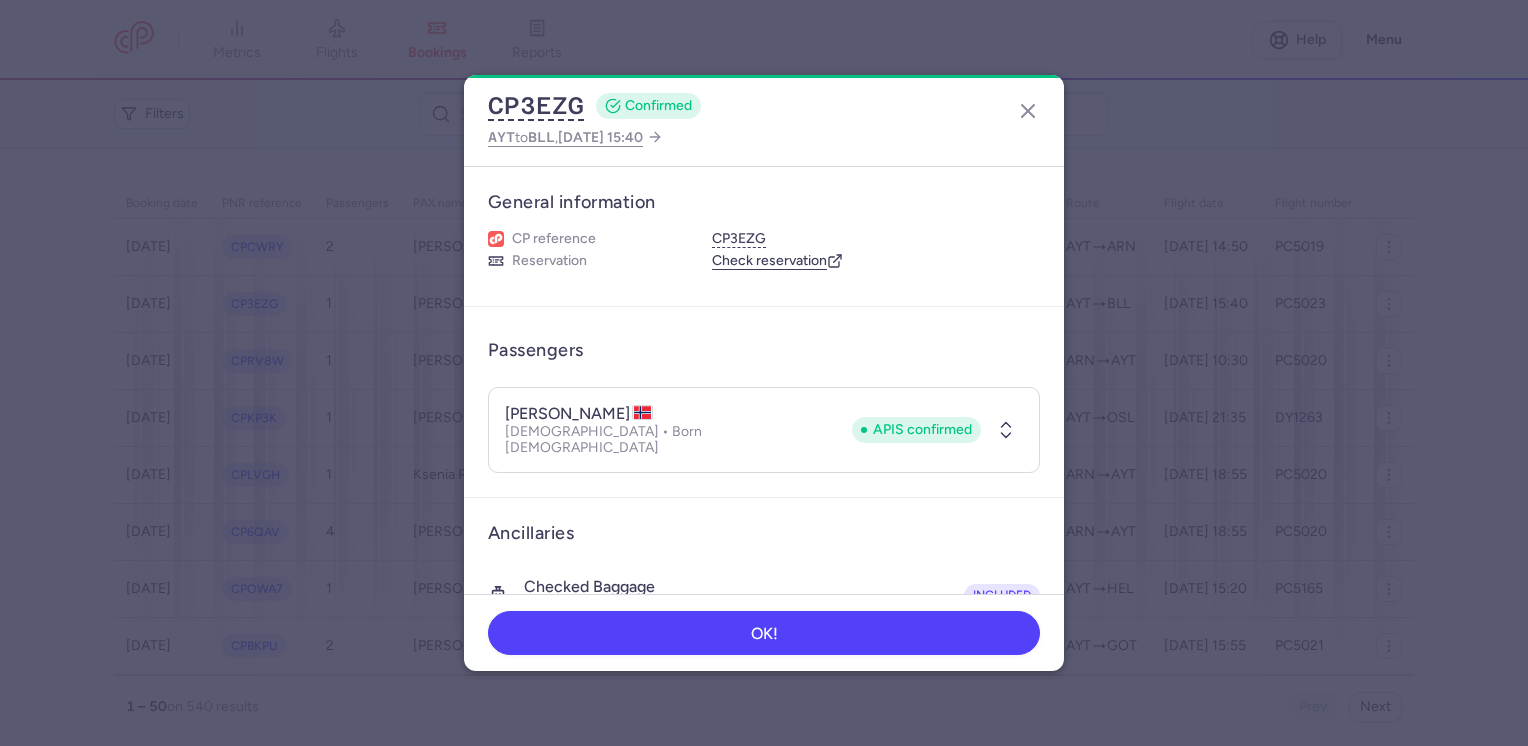 click at bounding box center [1006, 430] 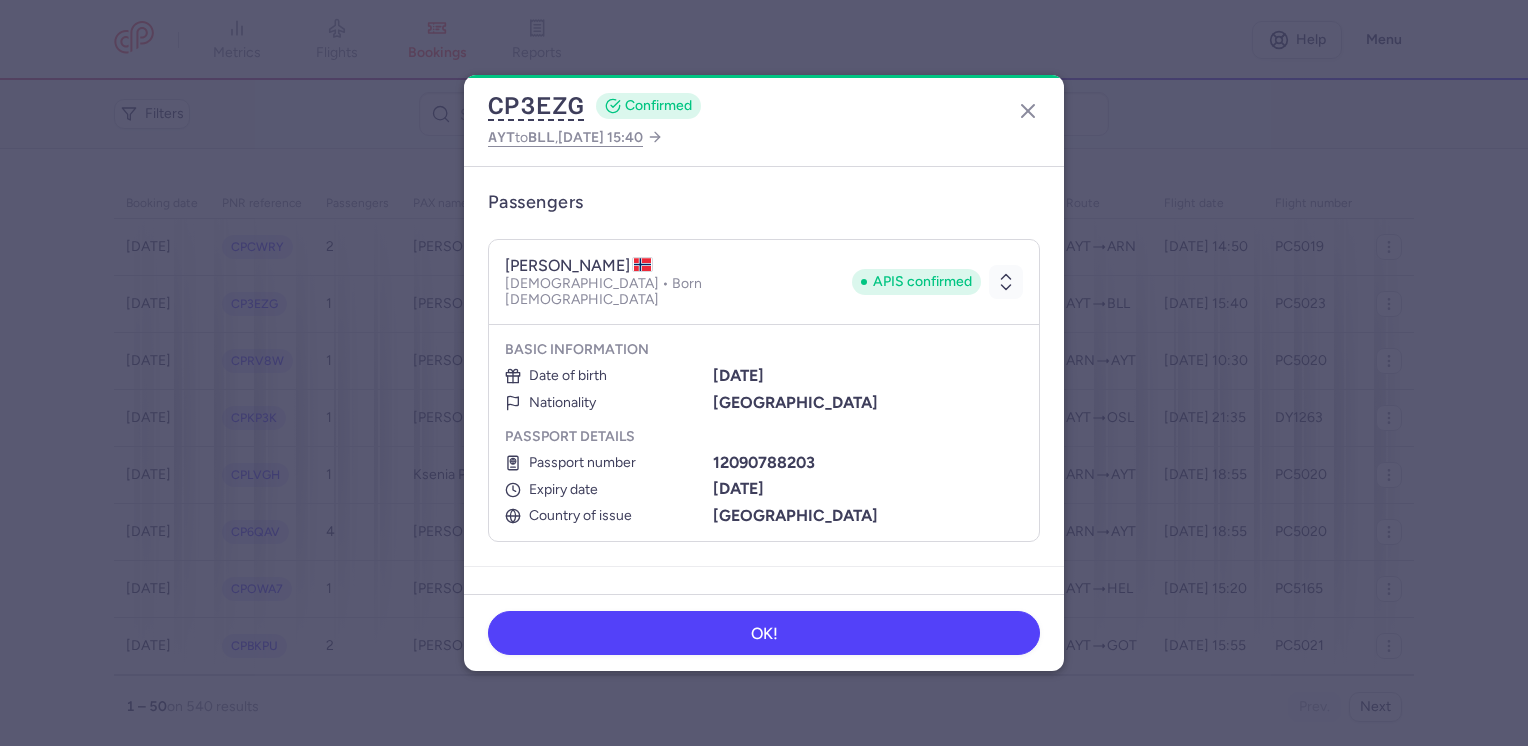 scroll, scrollTop: 200, scrollLeft: 0, axis: vertical 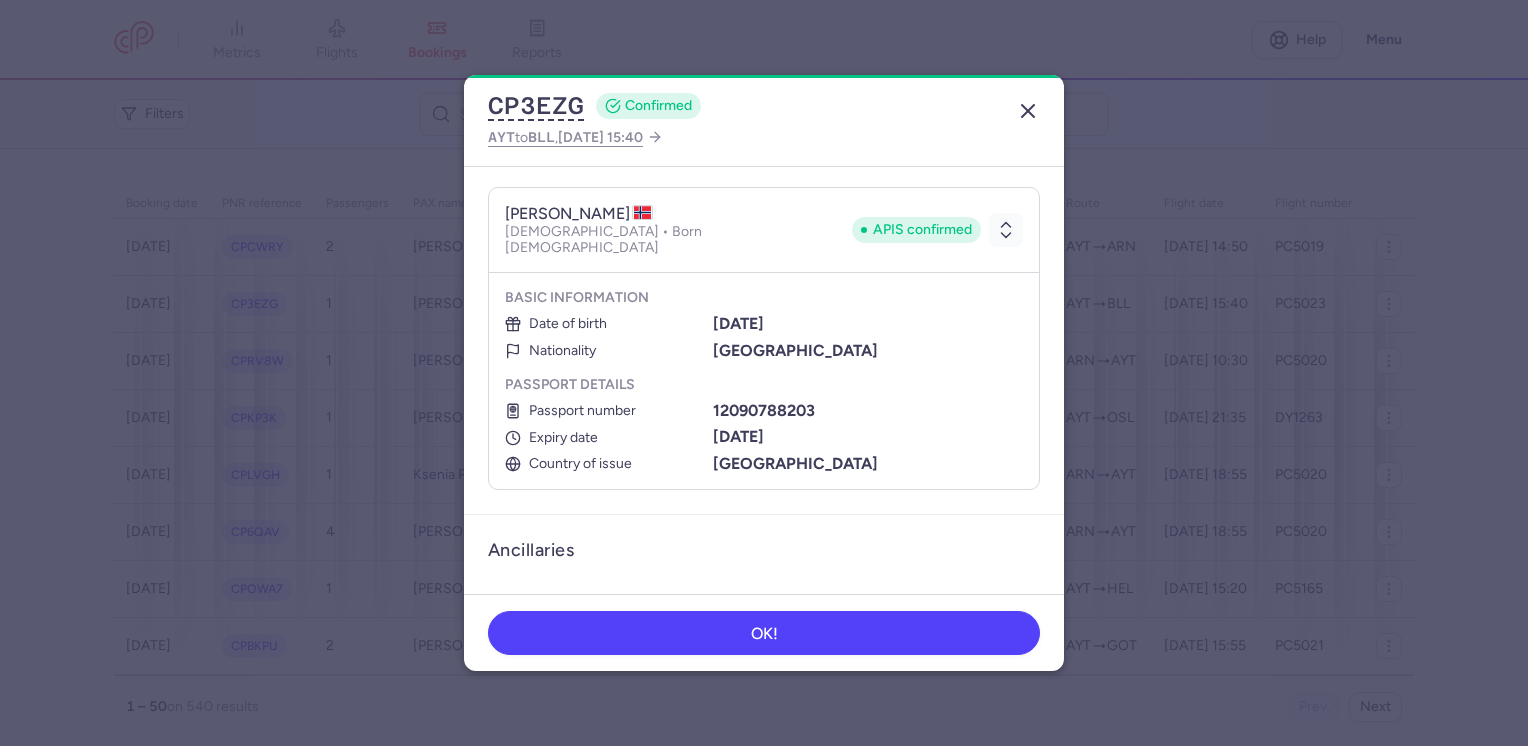 click 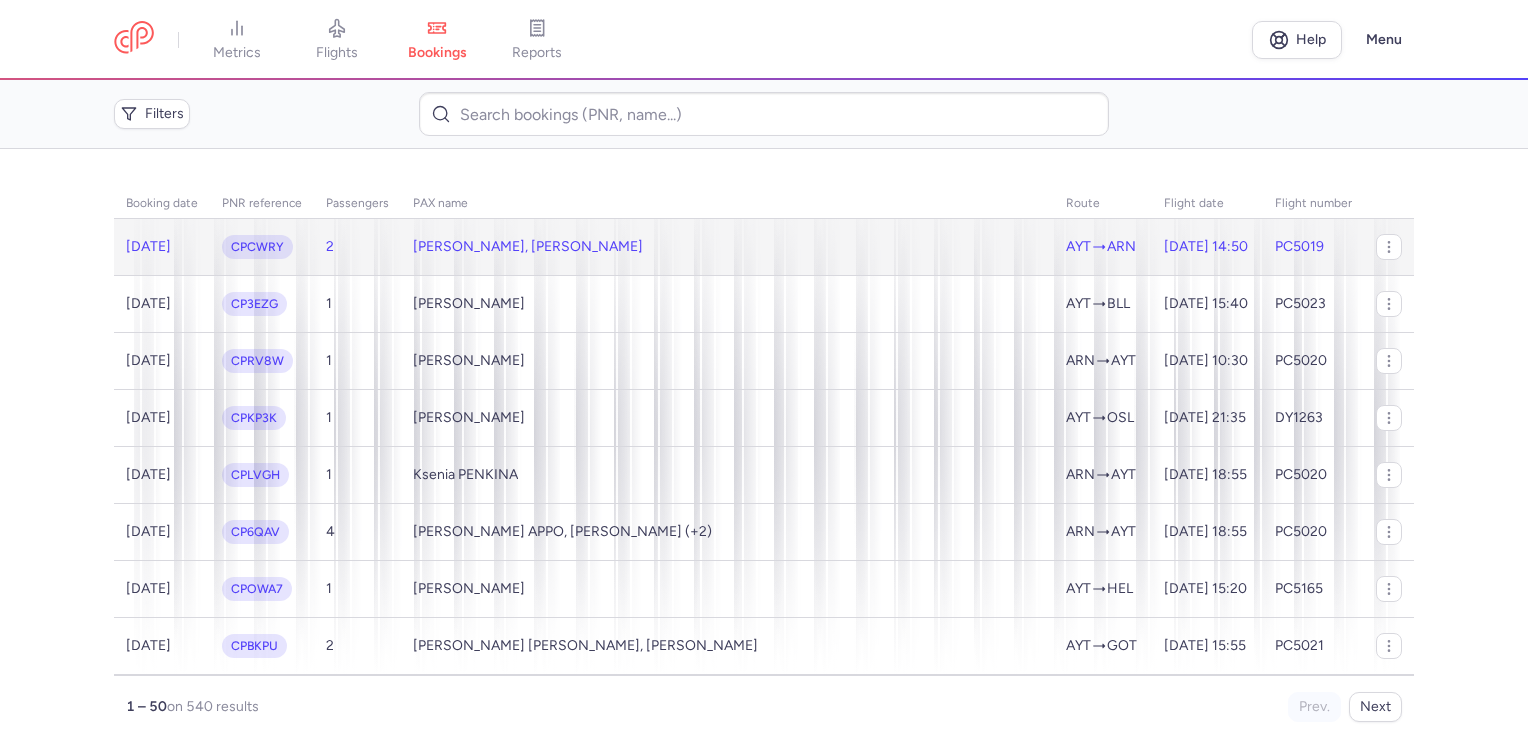 click on "[PERSON_NAME], [PERSON_NAME]" at bounding box center (727, 247) 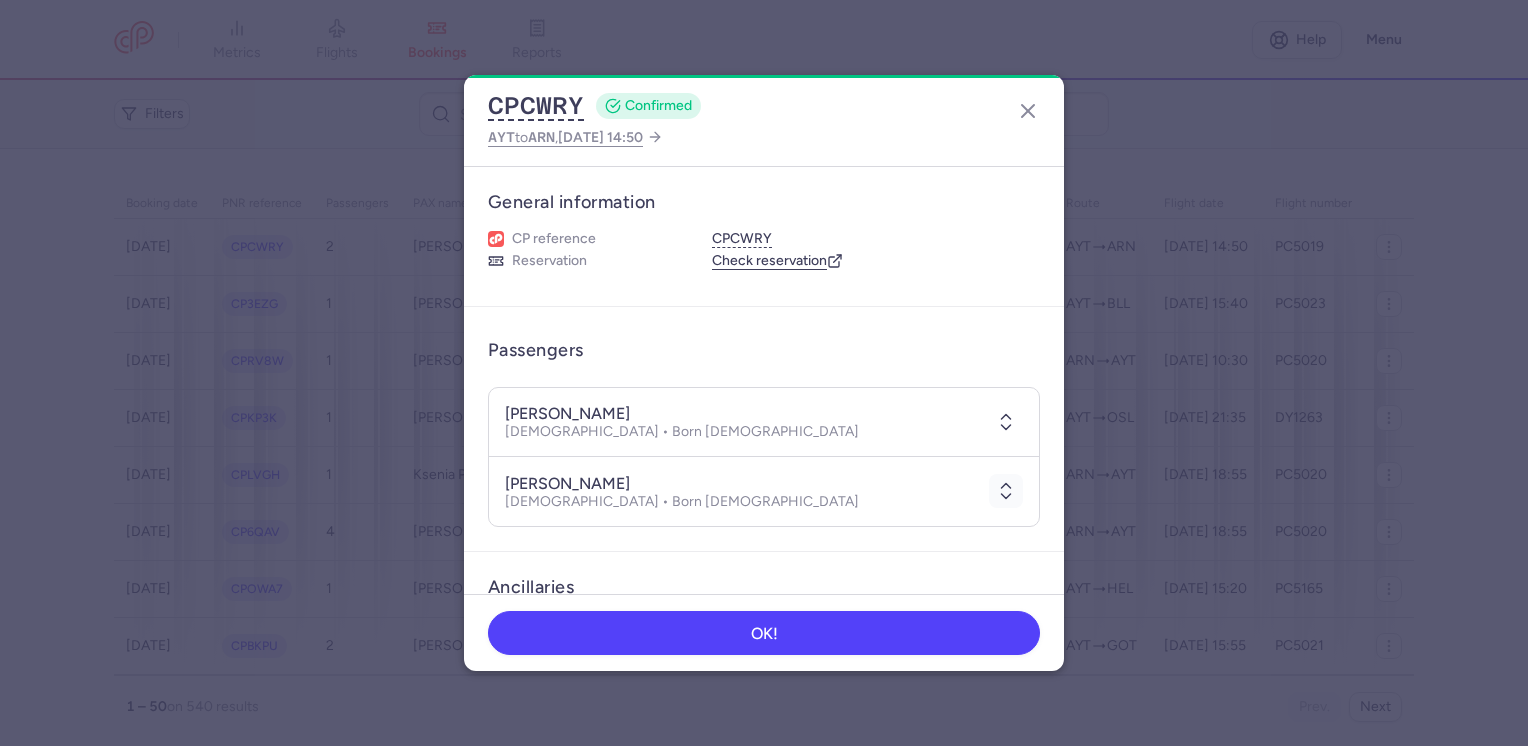 click 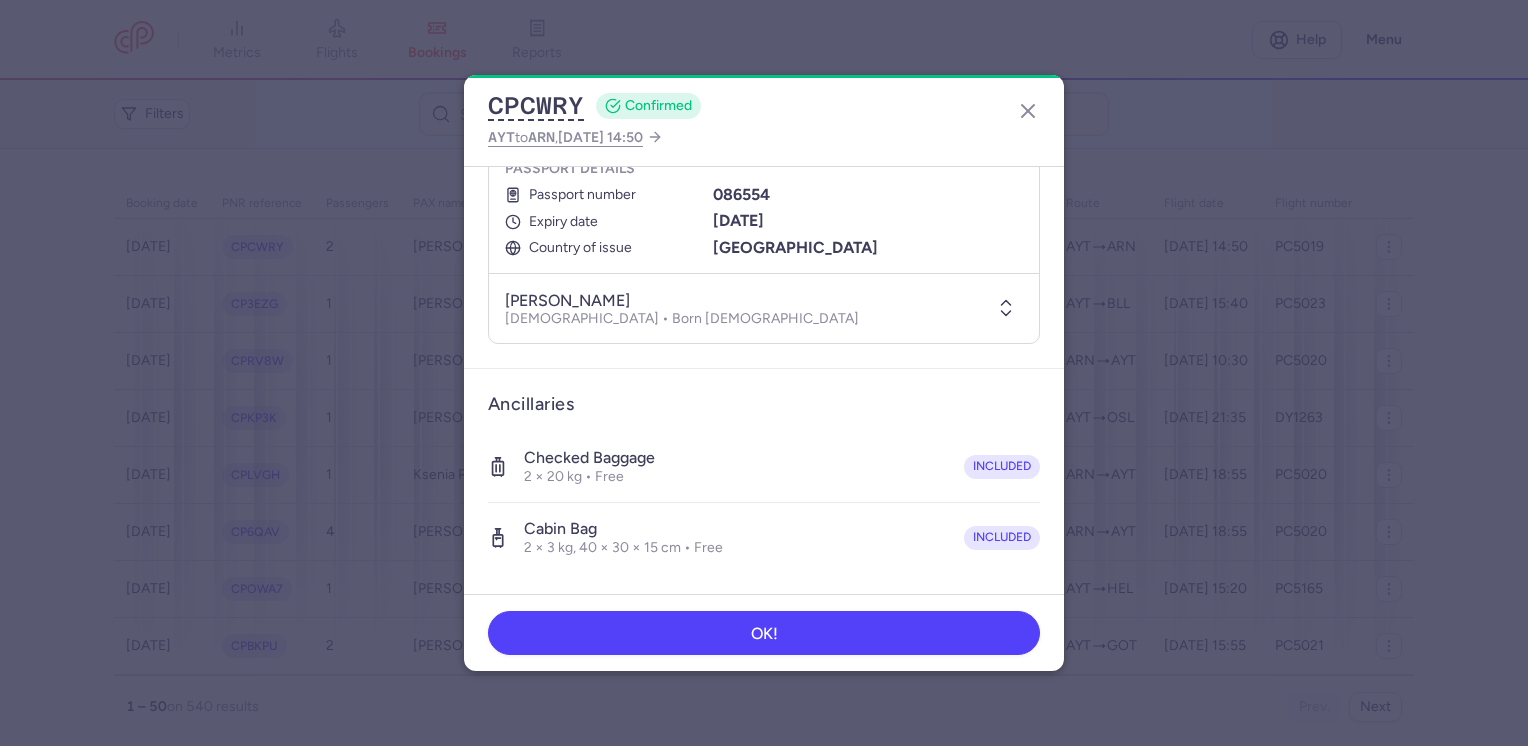 click 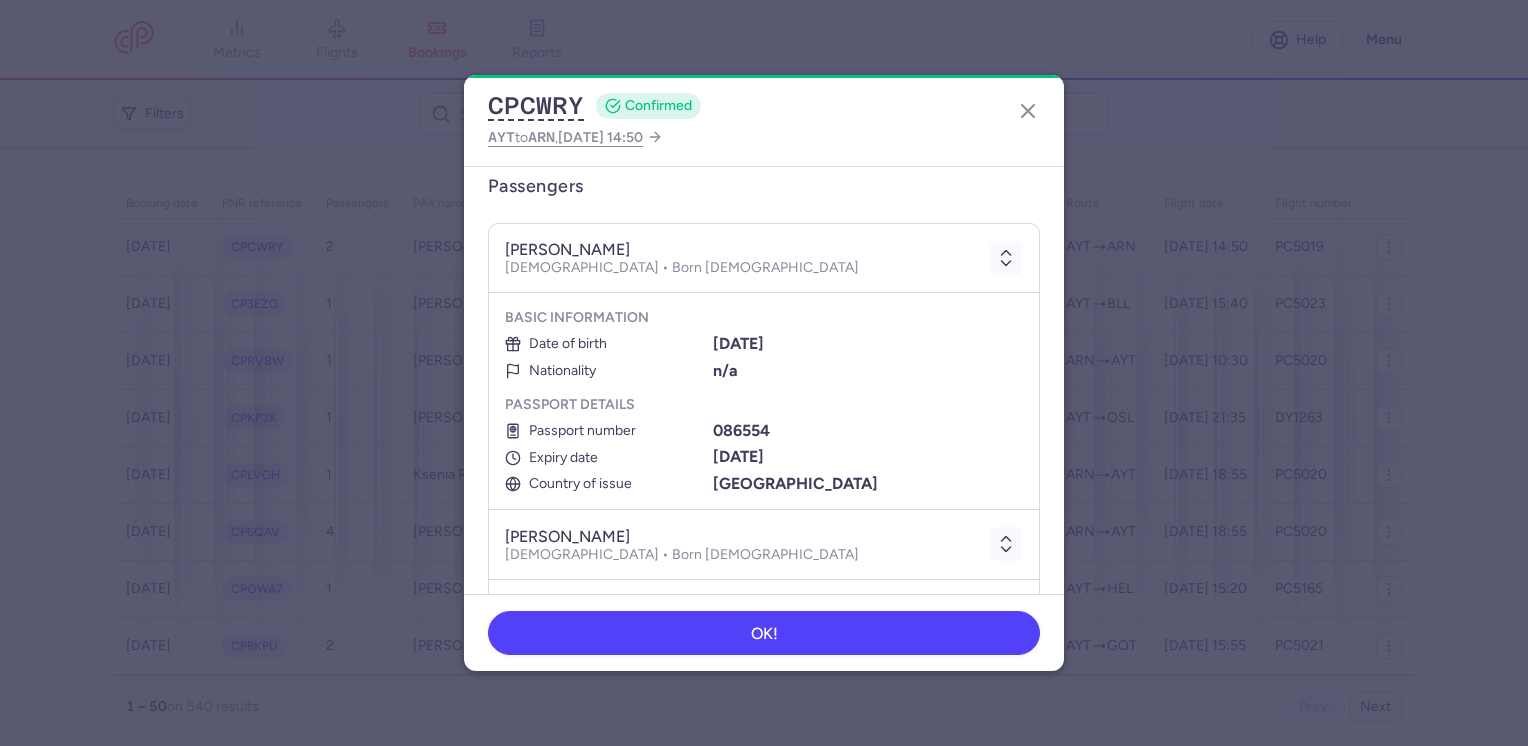 scroll, scrollTop: 200, scrollLeft: 0, axis: vertical 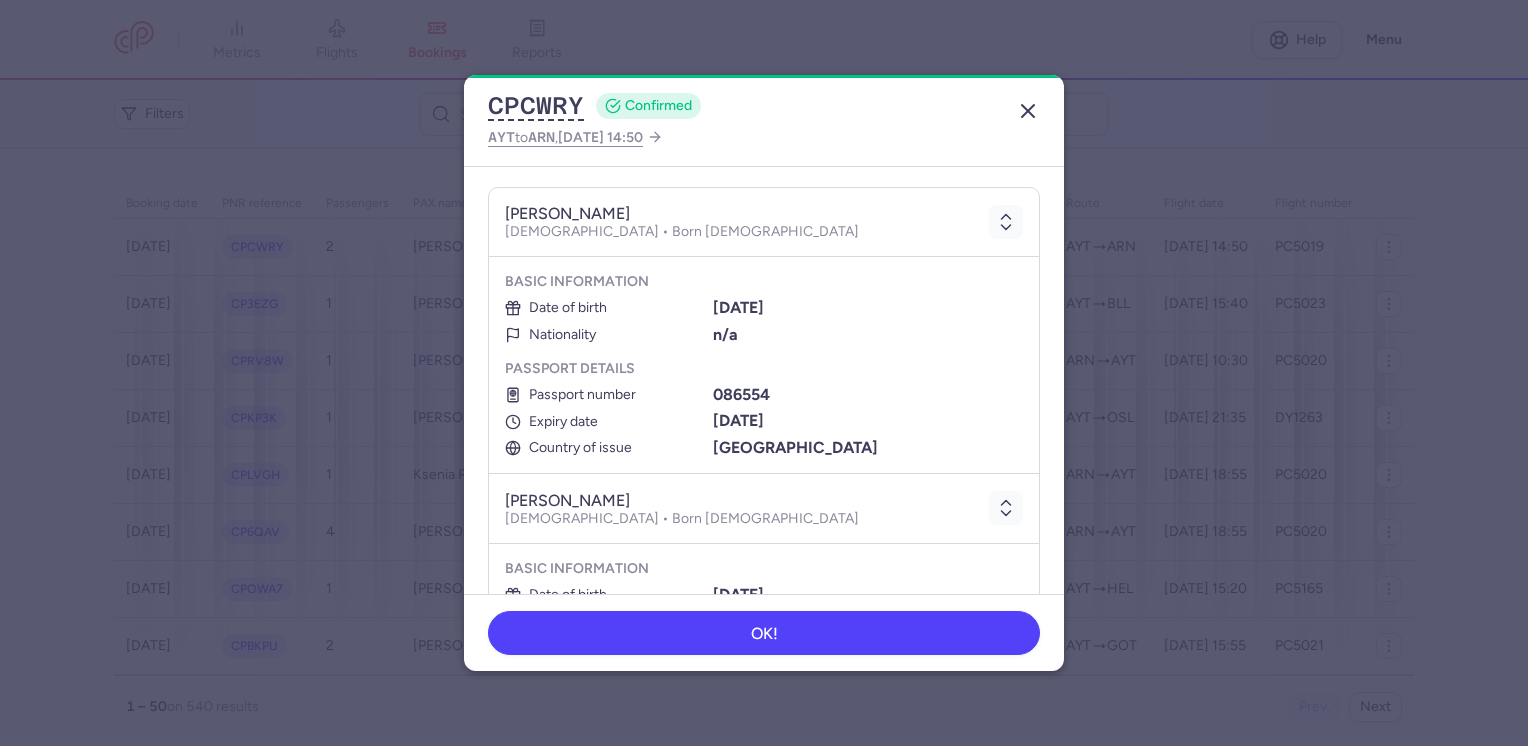 click 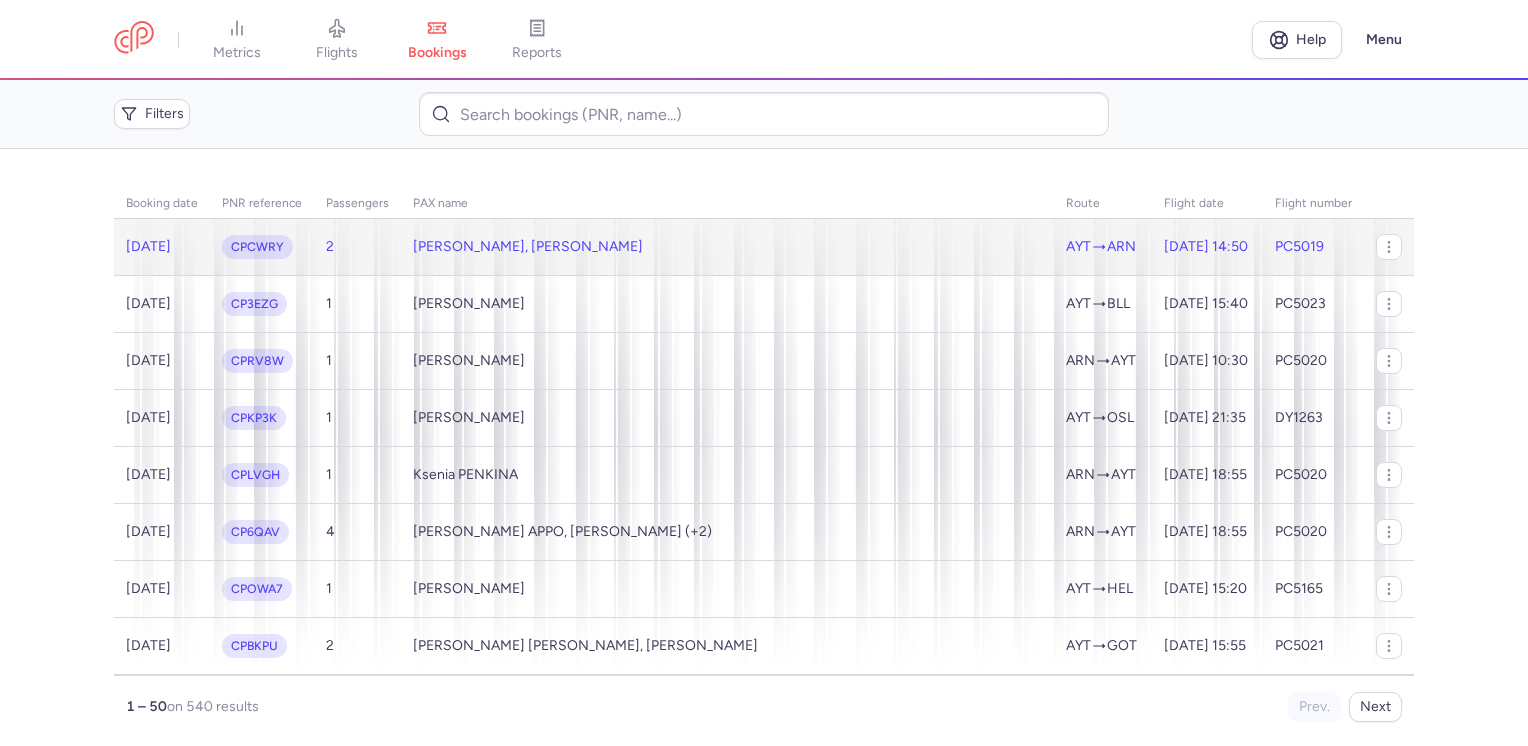 click on "[PERSON_NAME], [PERSON_NAME]" at bounding box center (727, 247) 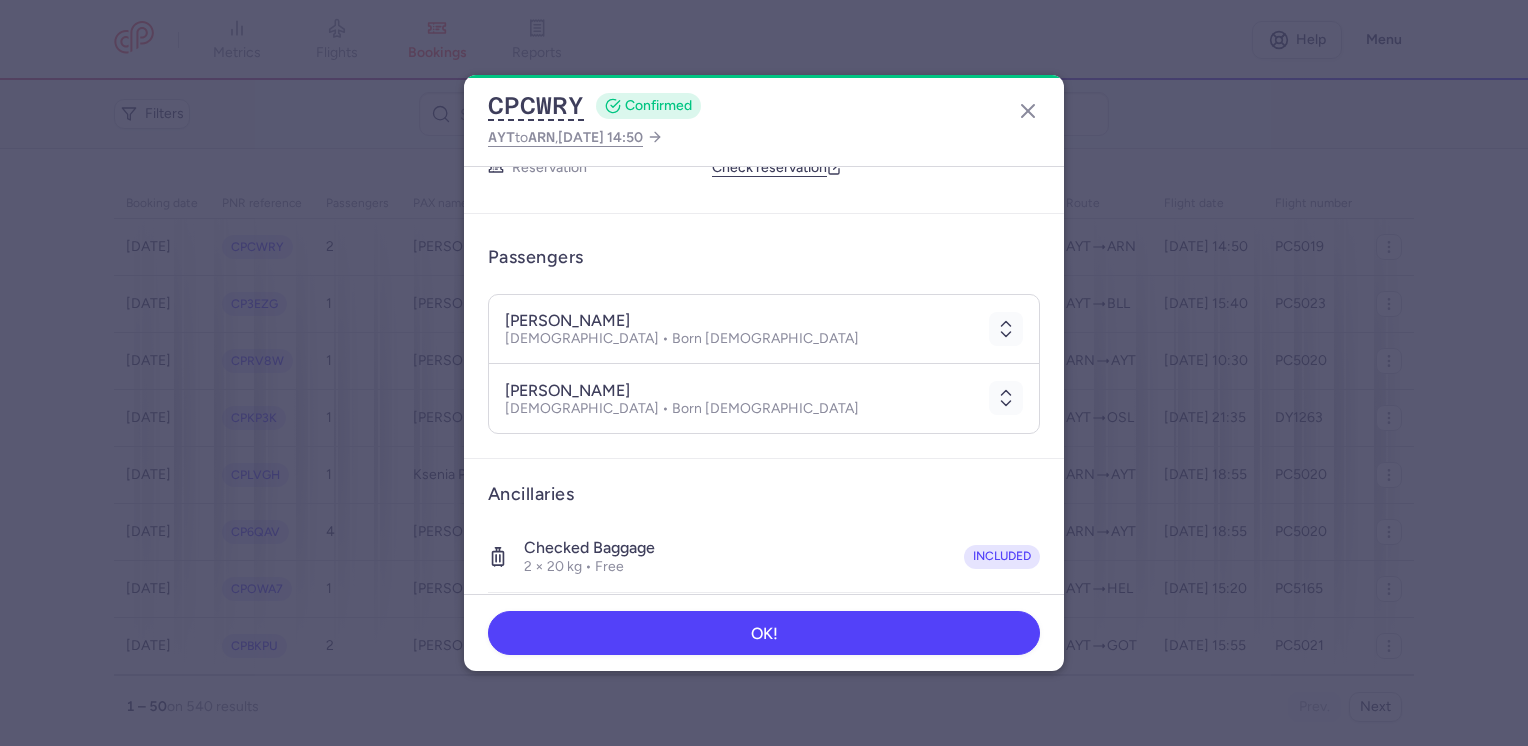 scroll, scrollTop: 200, scrollLeft: 0, axis: vertical 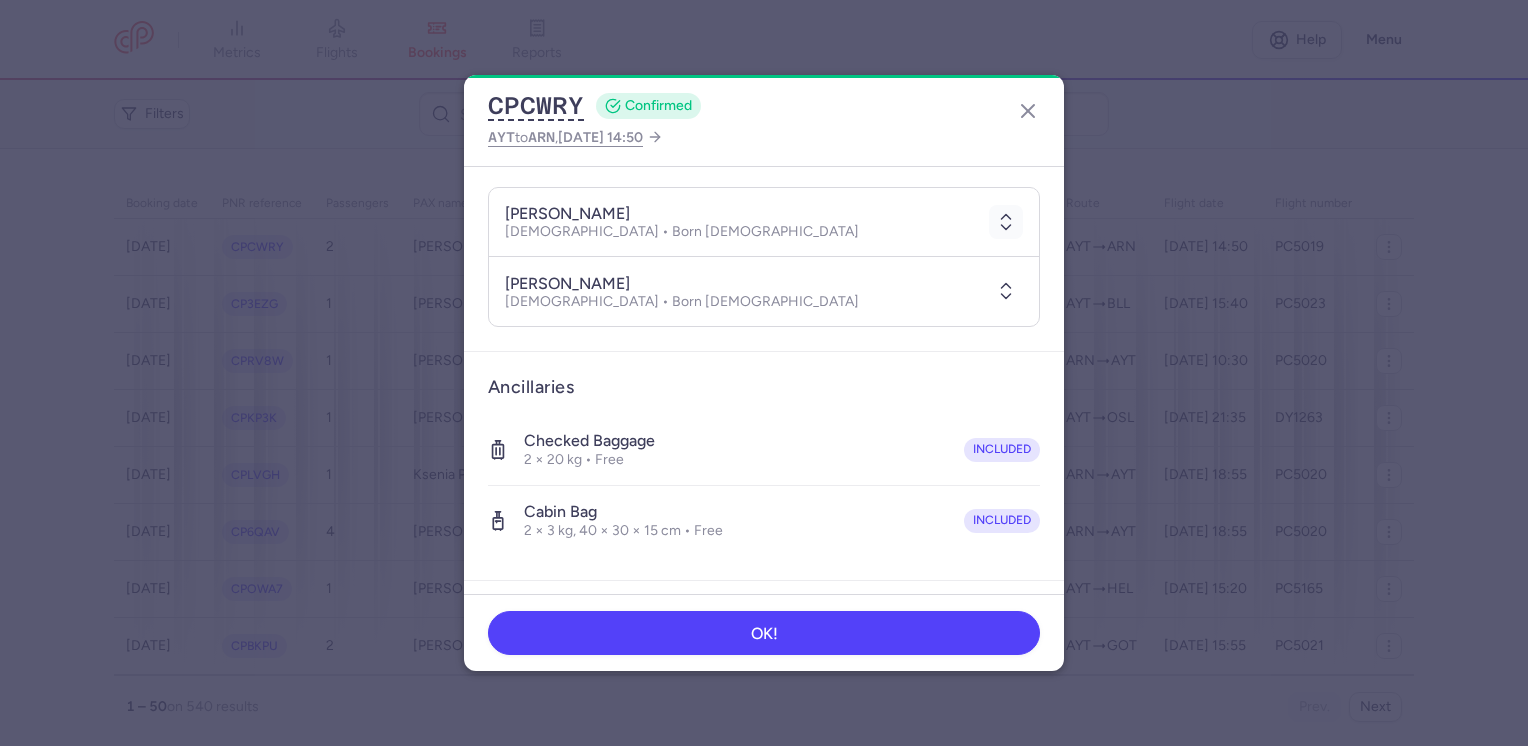 click 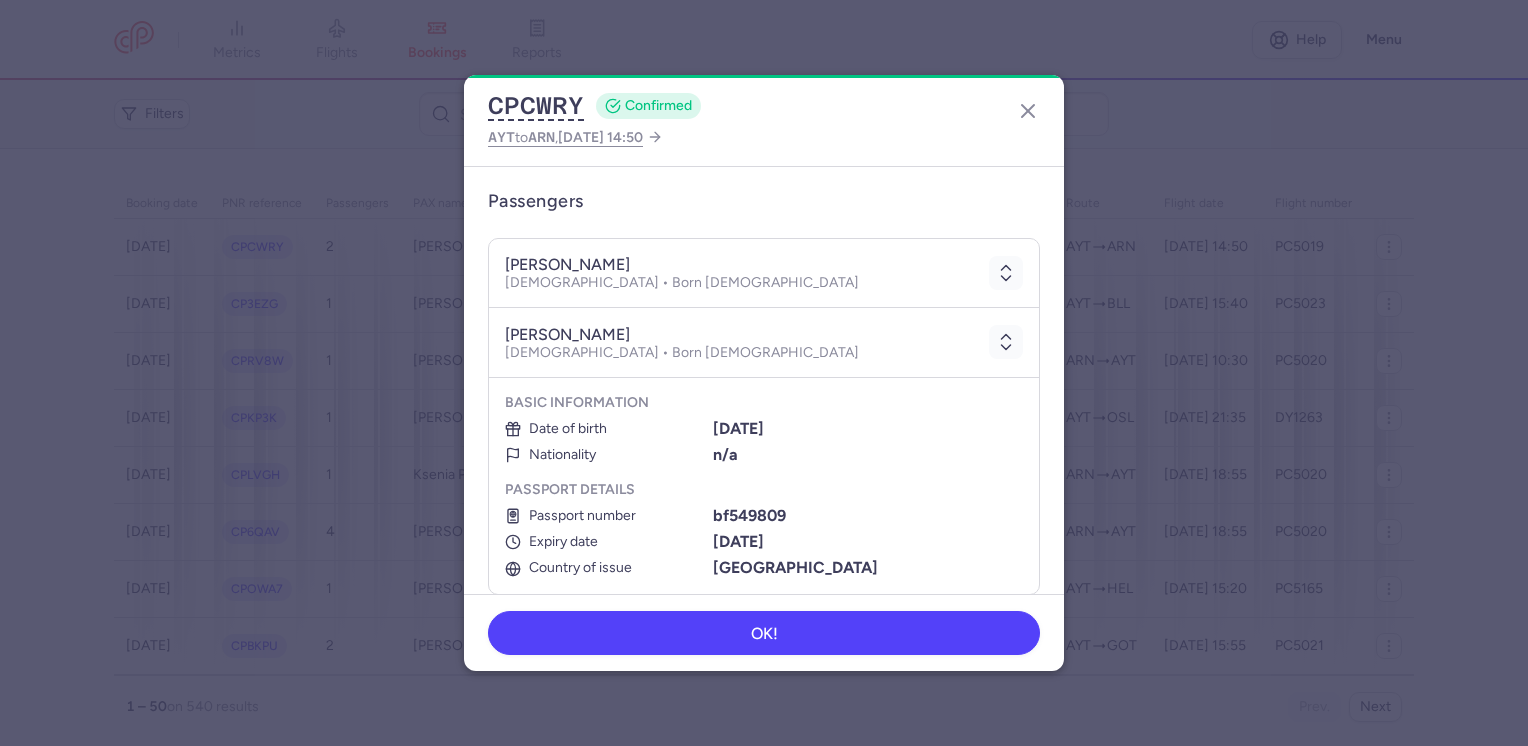 scroll, scrollTop: 0, scrollLeft: 0, axis: both 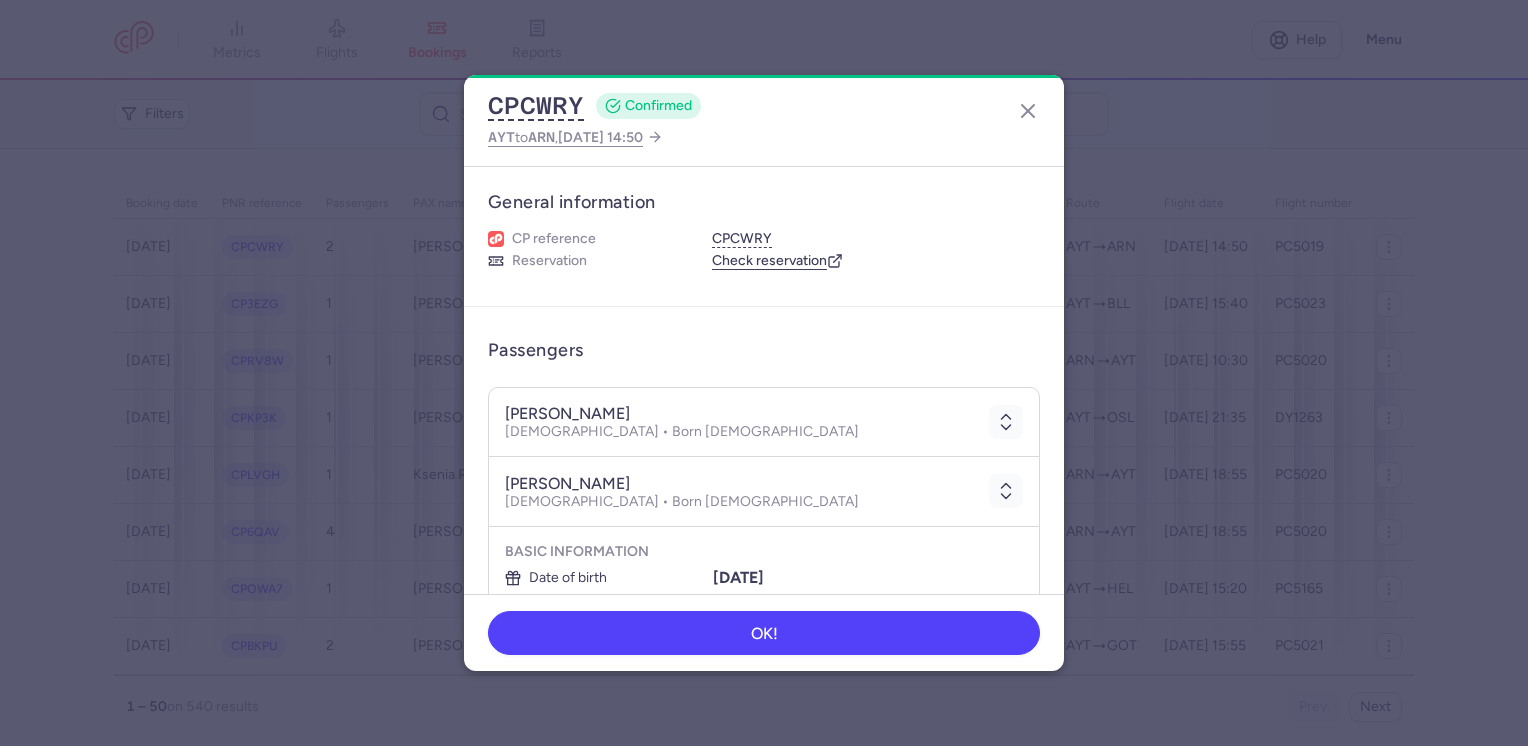 drag, startPoint x: 1023, startPoint y: 106, endPoint x: 993, endPoint y: 106, distance: 30 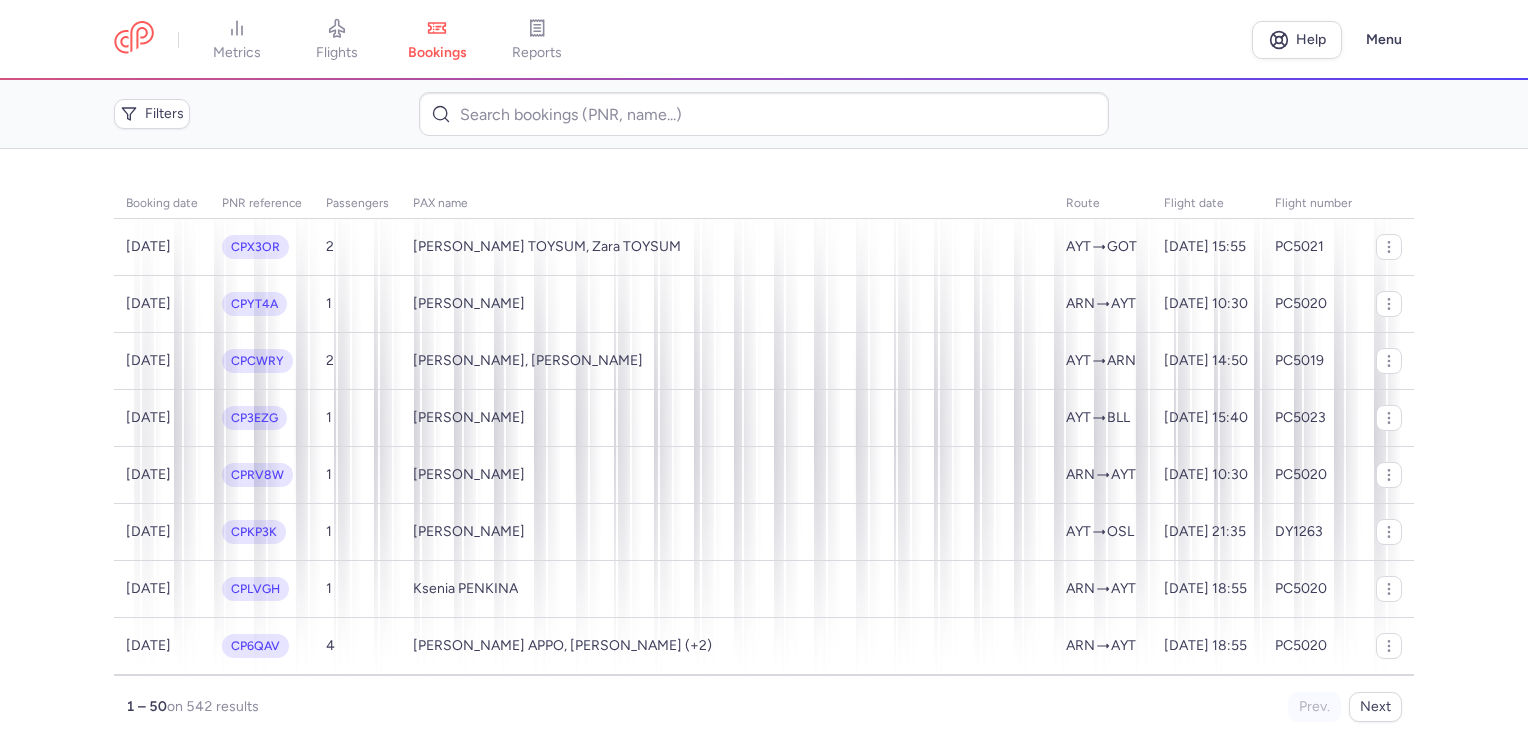 scroll, scrollTop: 0, scrollLeft: 0, axis: both 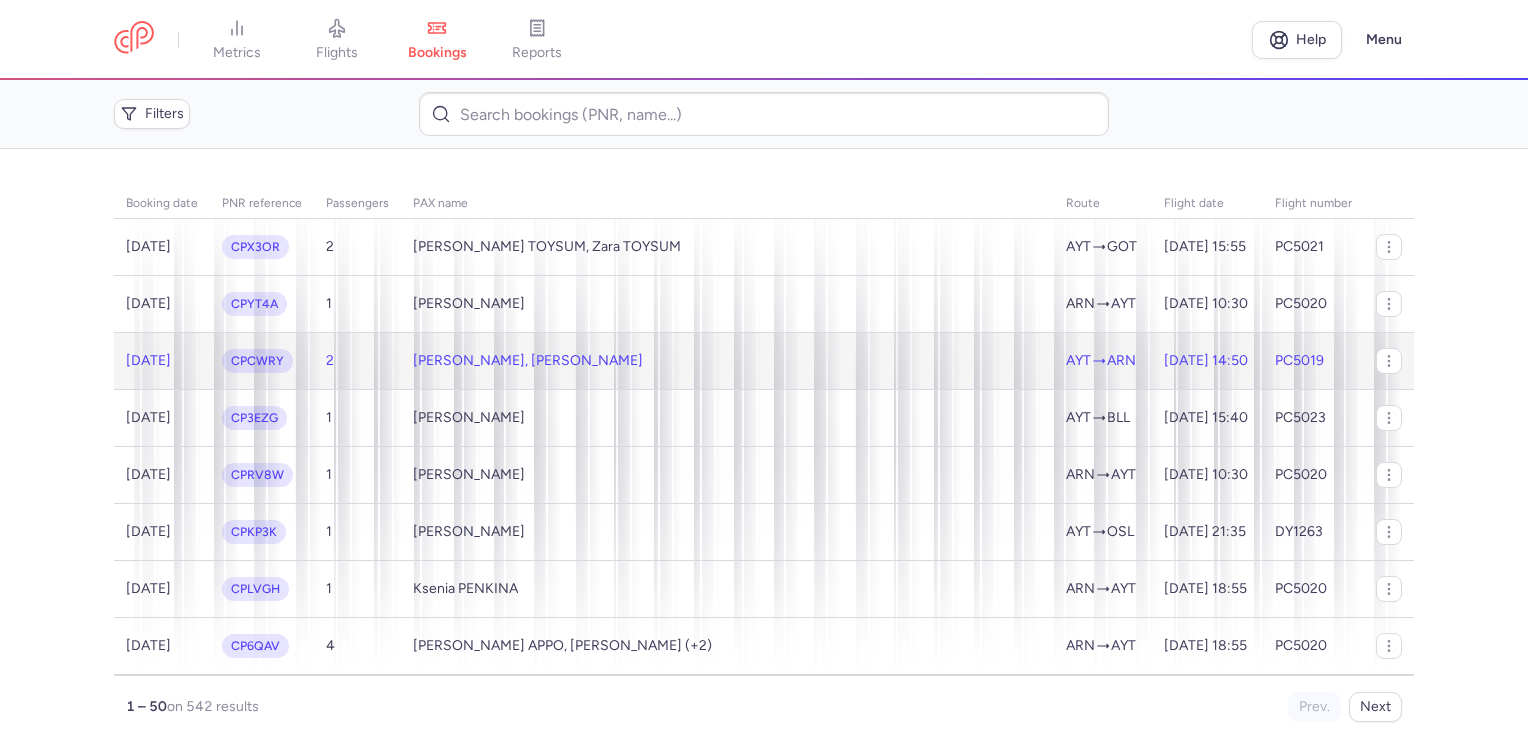 click on "[PERSON_NAME], [PERSON_NAME]" at bounding box center (727, 360) 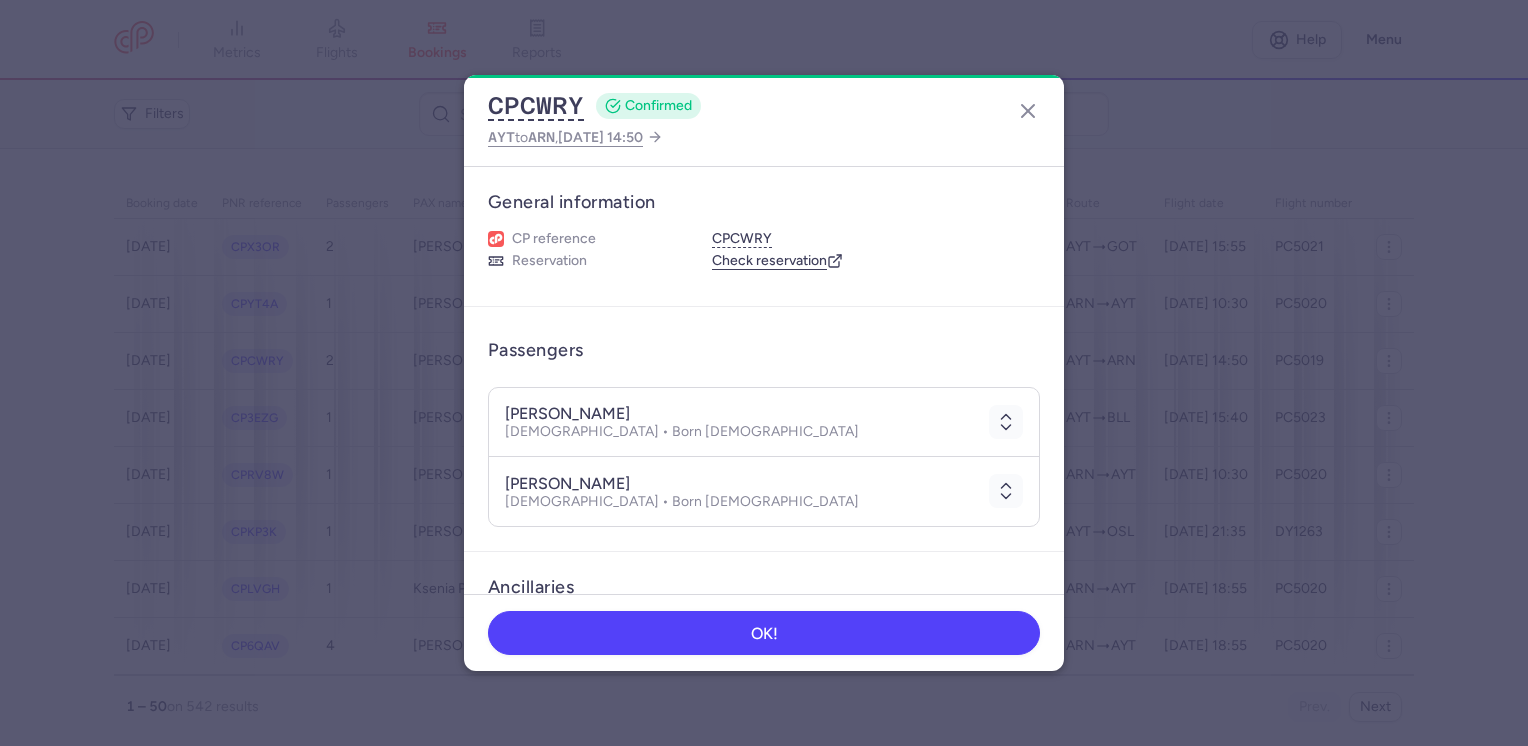 scroll, scrollTop: 100, scrollLeft: 0, axis: vertical 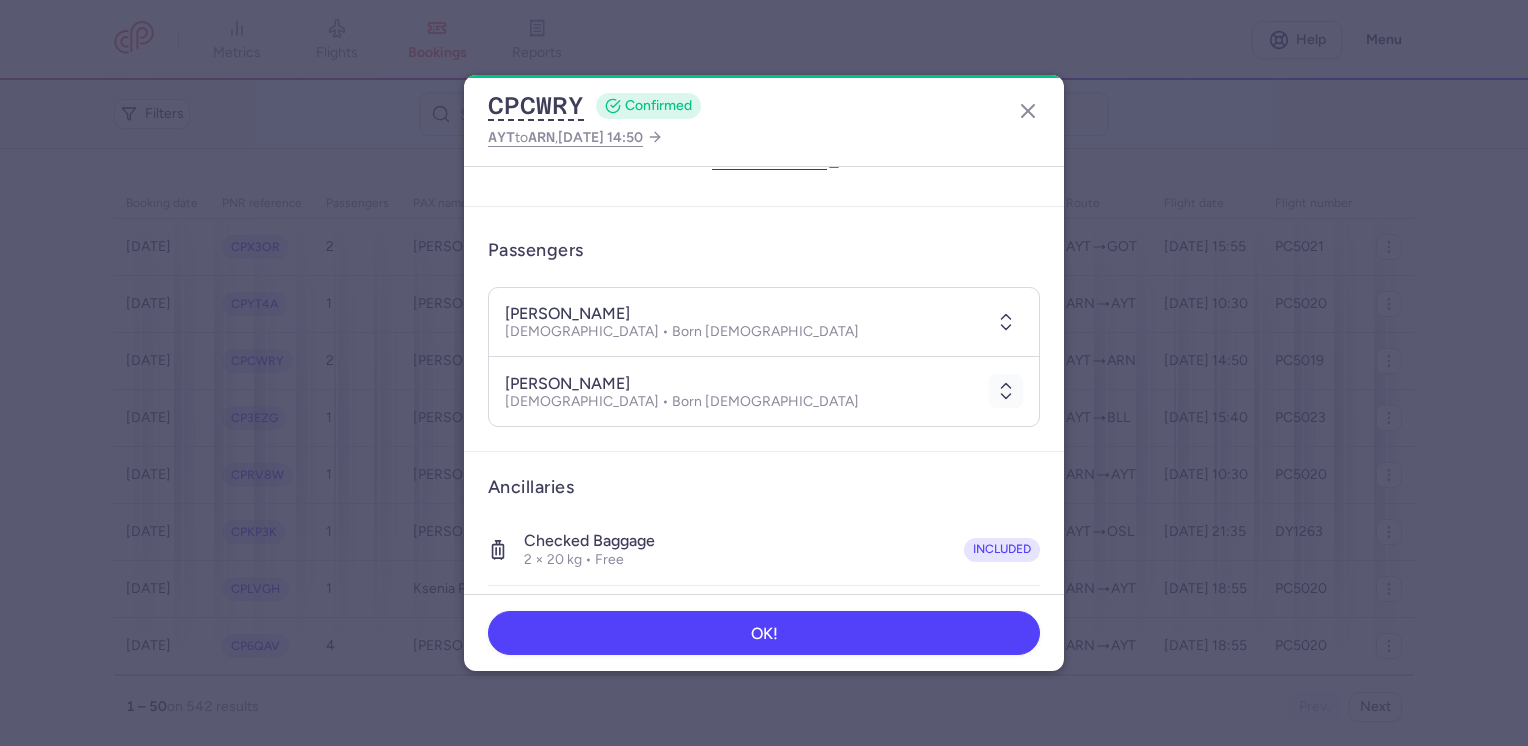 click at bounding box center (1006, 322) 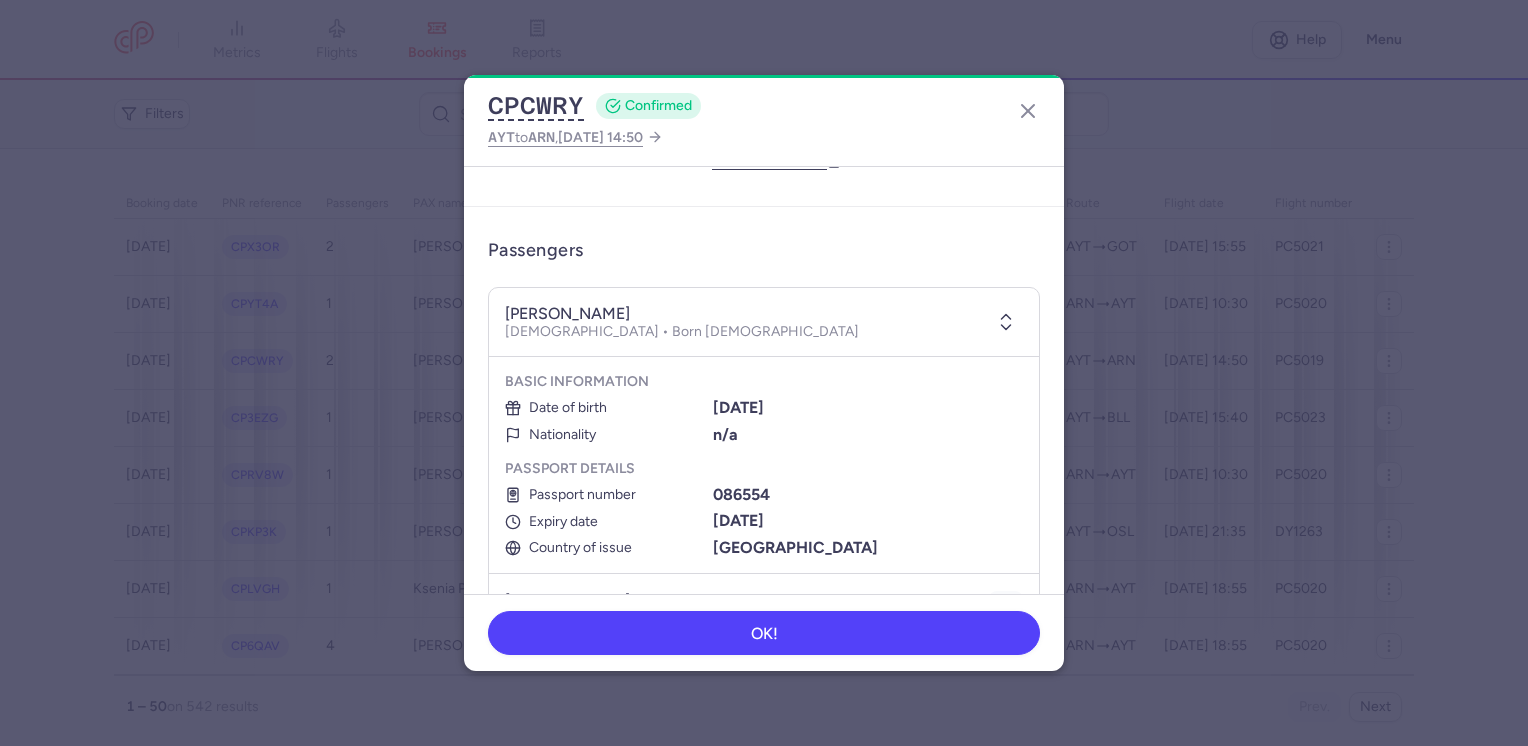 scroll, scrollTop: 300, scrollLeft: 0, axis: vertical 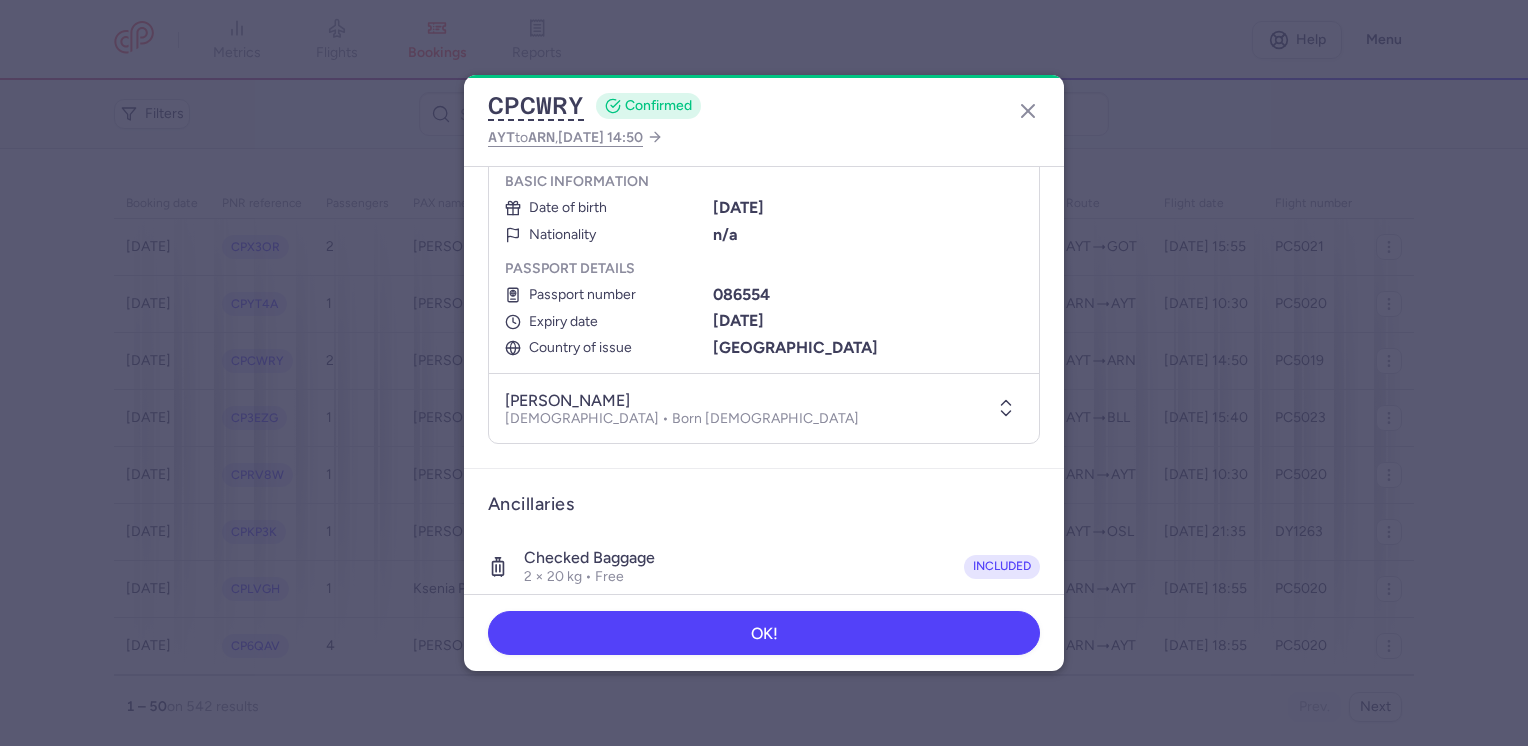 click 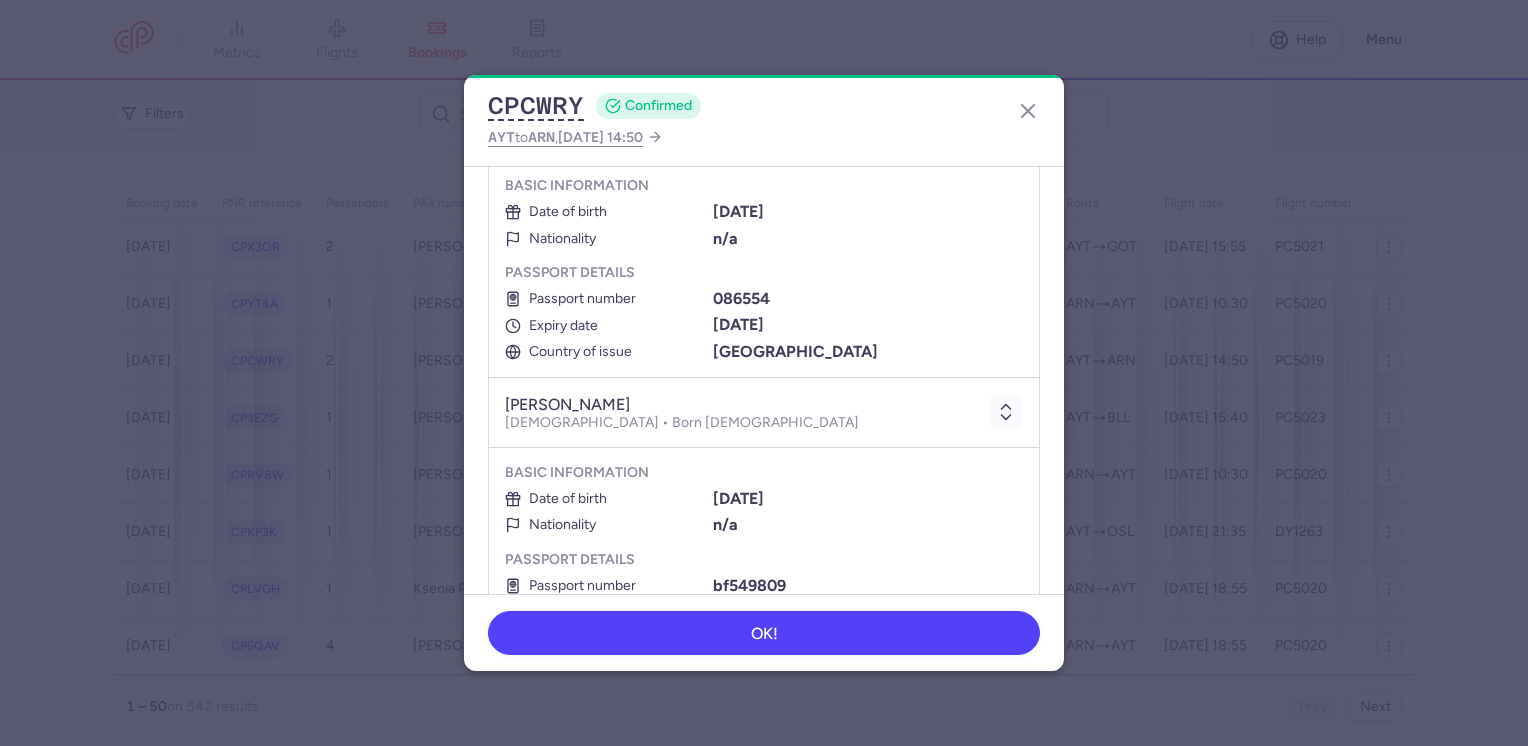 scroll, scrollTop: 400, scrollLeft: 0, axis: vertical 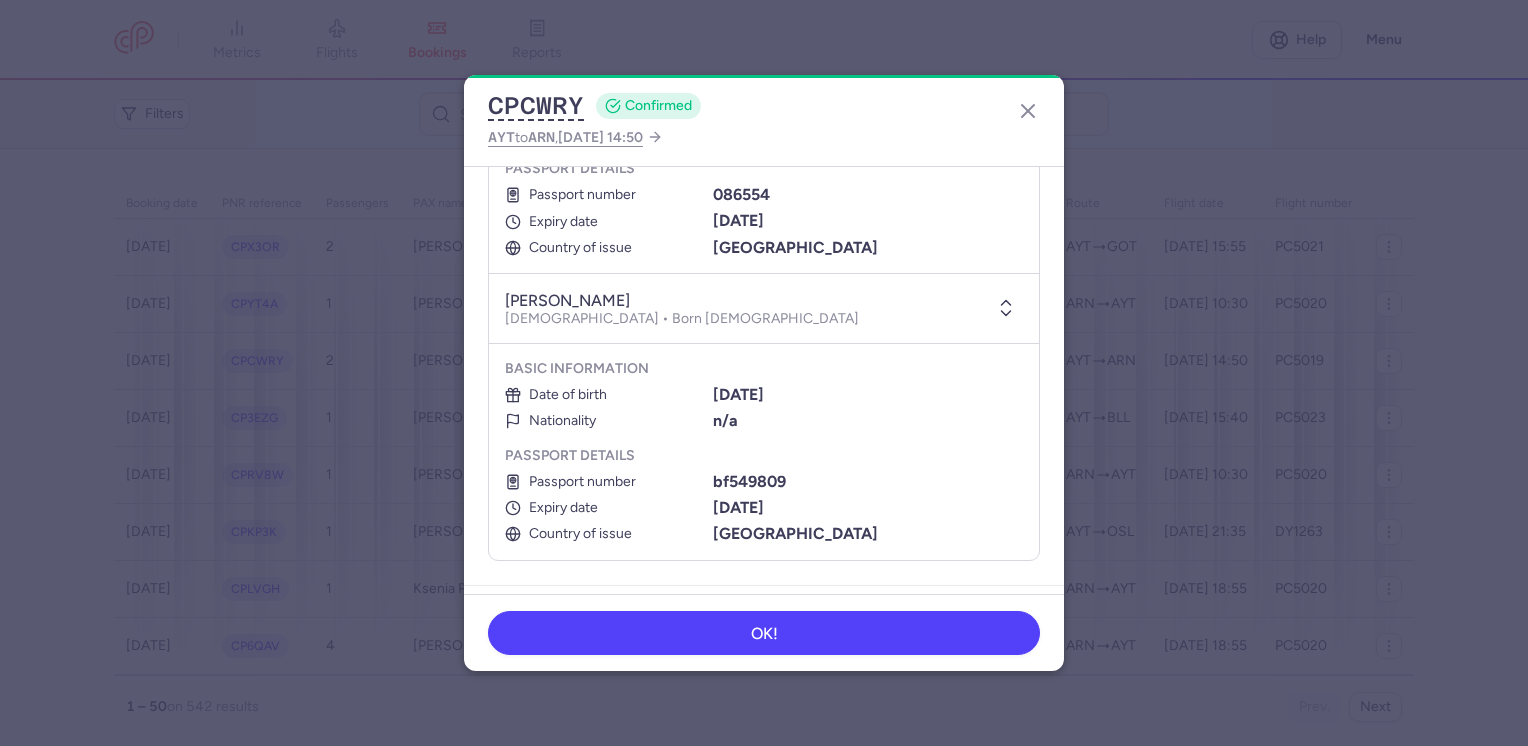 click at bounding box center [1006, 308] 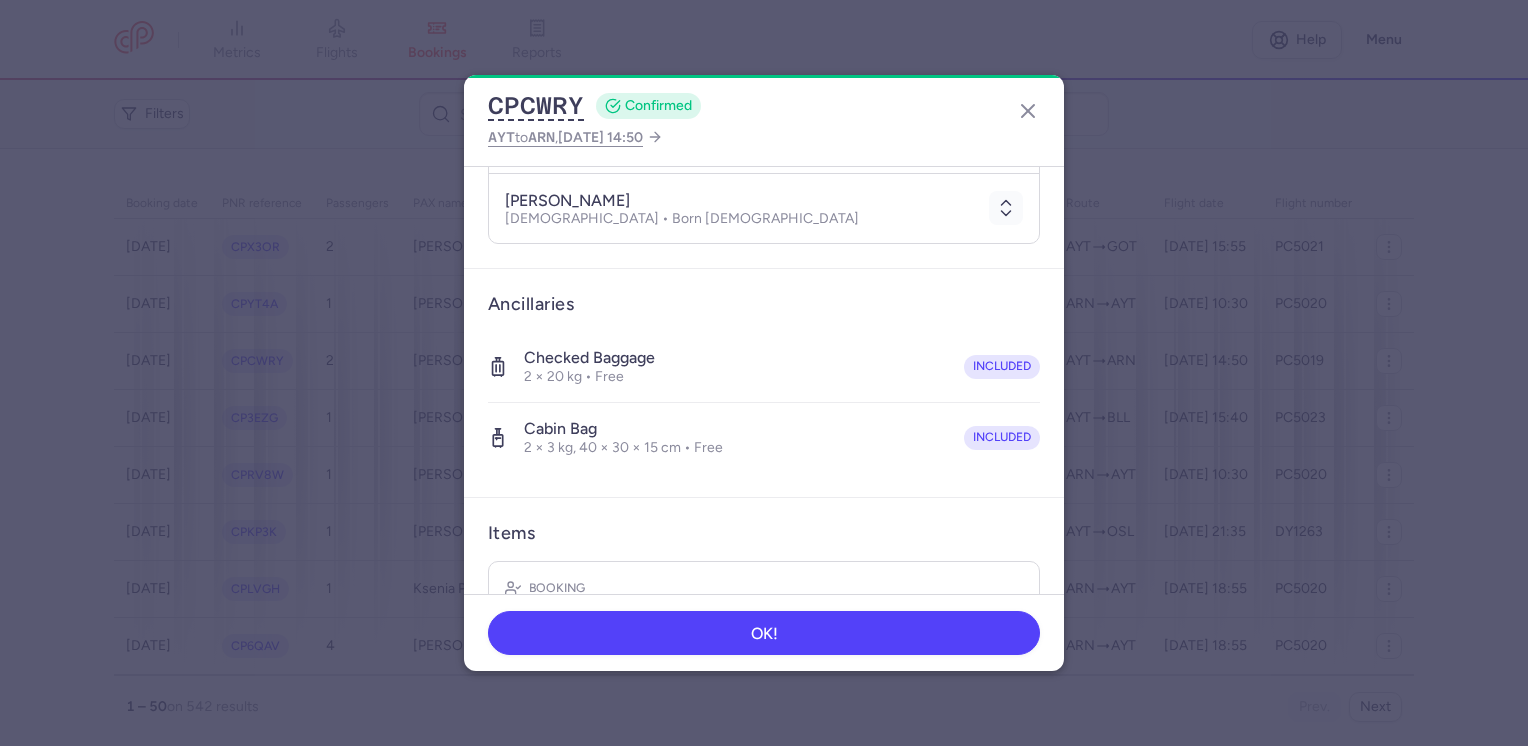 scroll, scrollTop: 400, scrollLeft: 0, axis: vertical 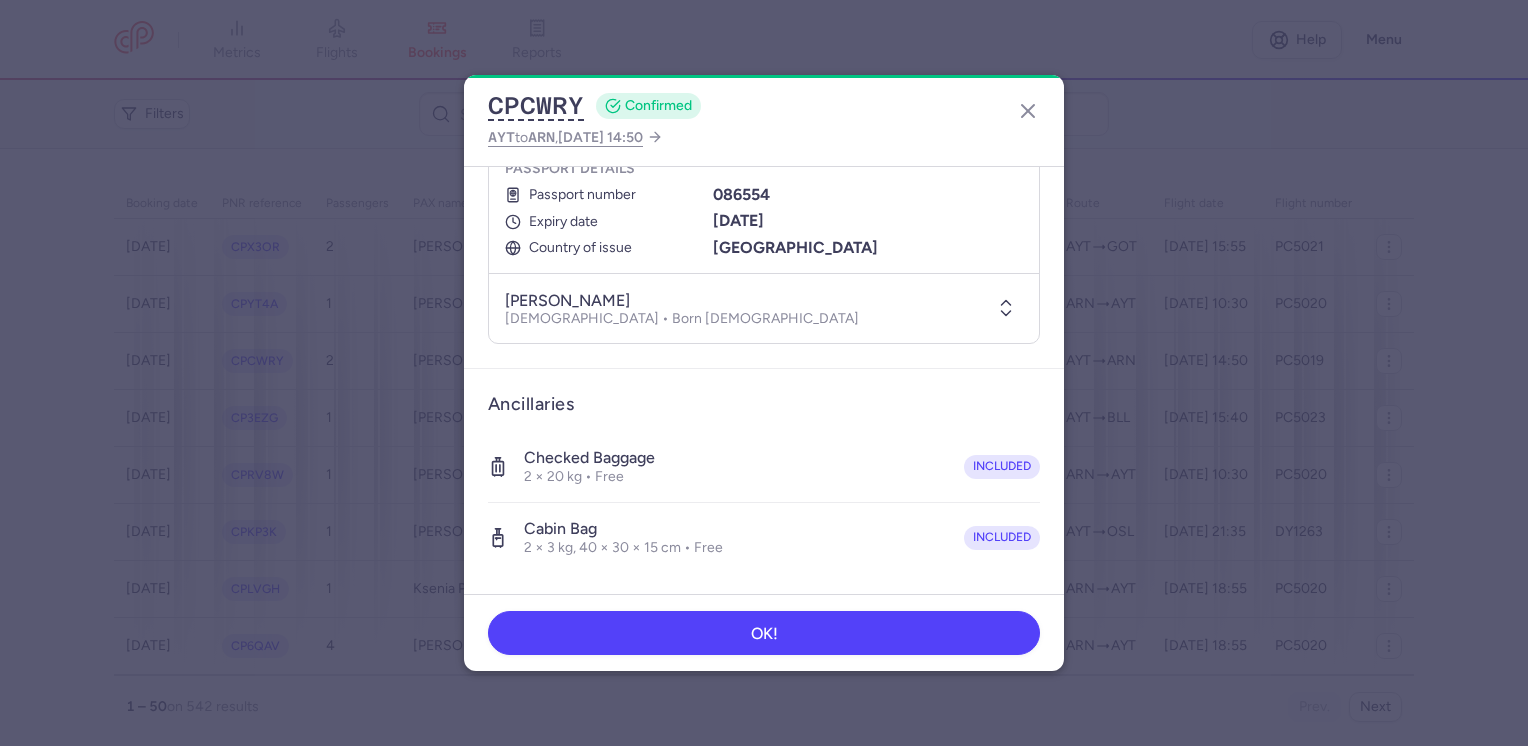 click at bounding box center [1006, 308] 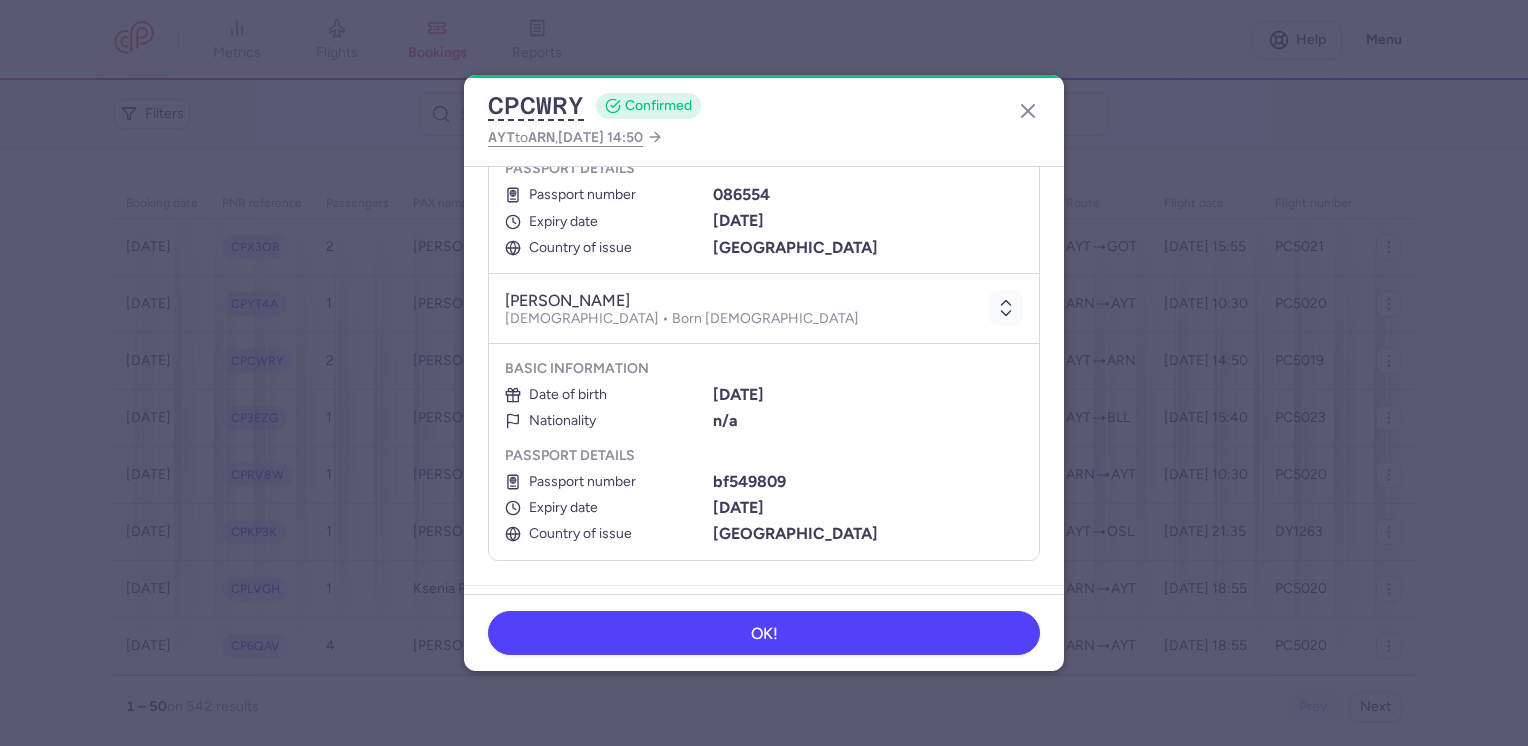 type 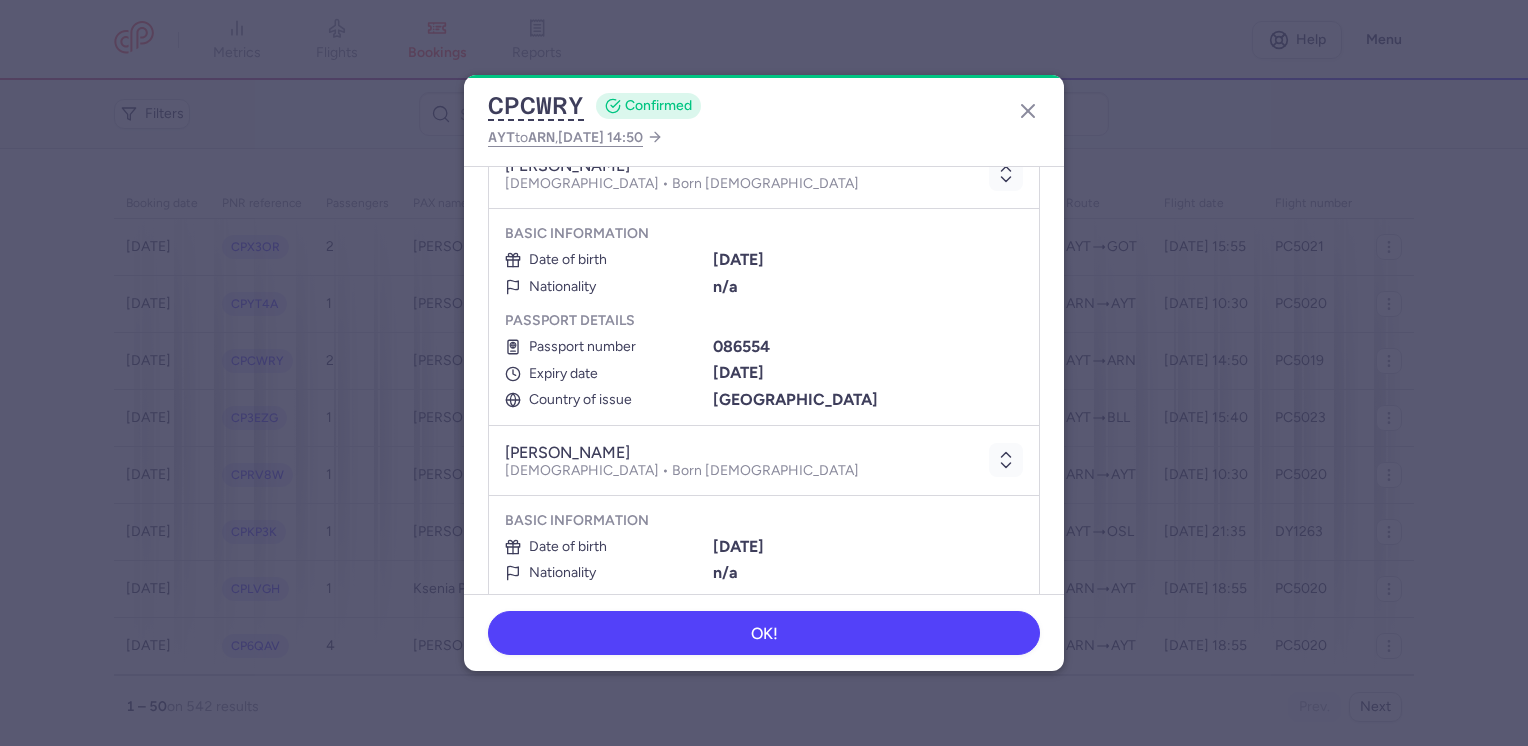 scroll, scrollTop: 200, scrollLeft: 0, axis: vertical 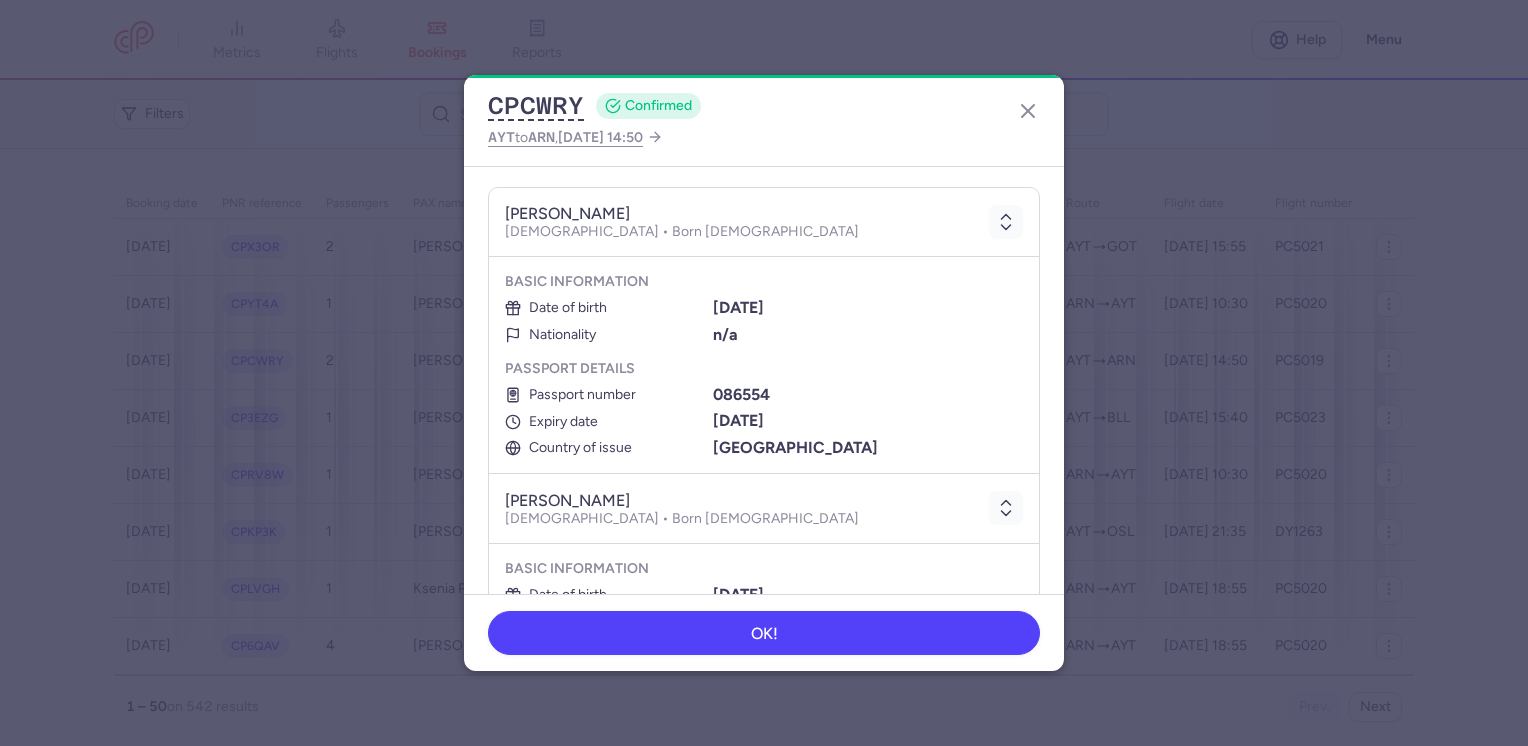 click on "Date of birth 11/05/1973  Nationality n/a" at bounding box center (764, 321) 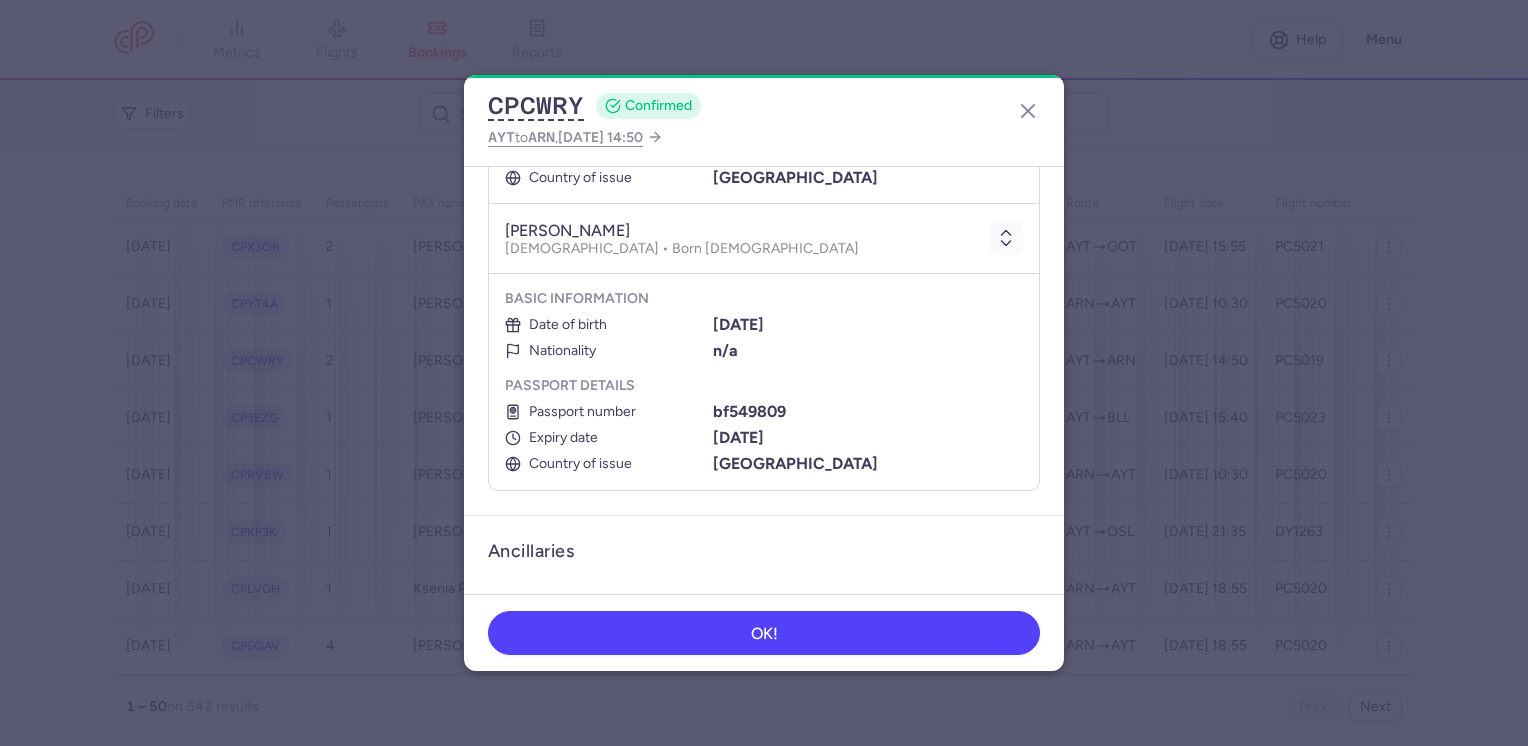 scroll, scrollTop: 500, scrollLeft: 0, axis: vertical 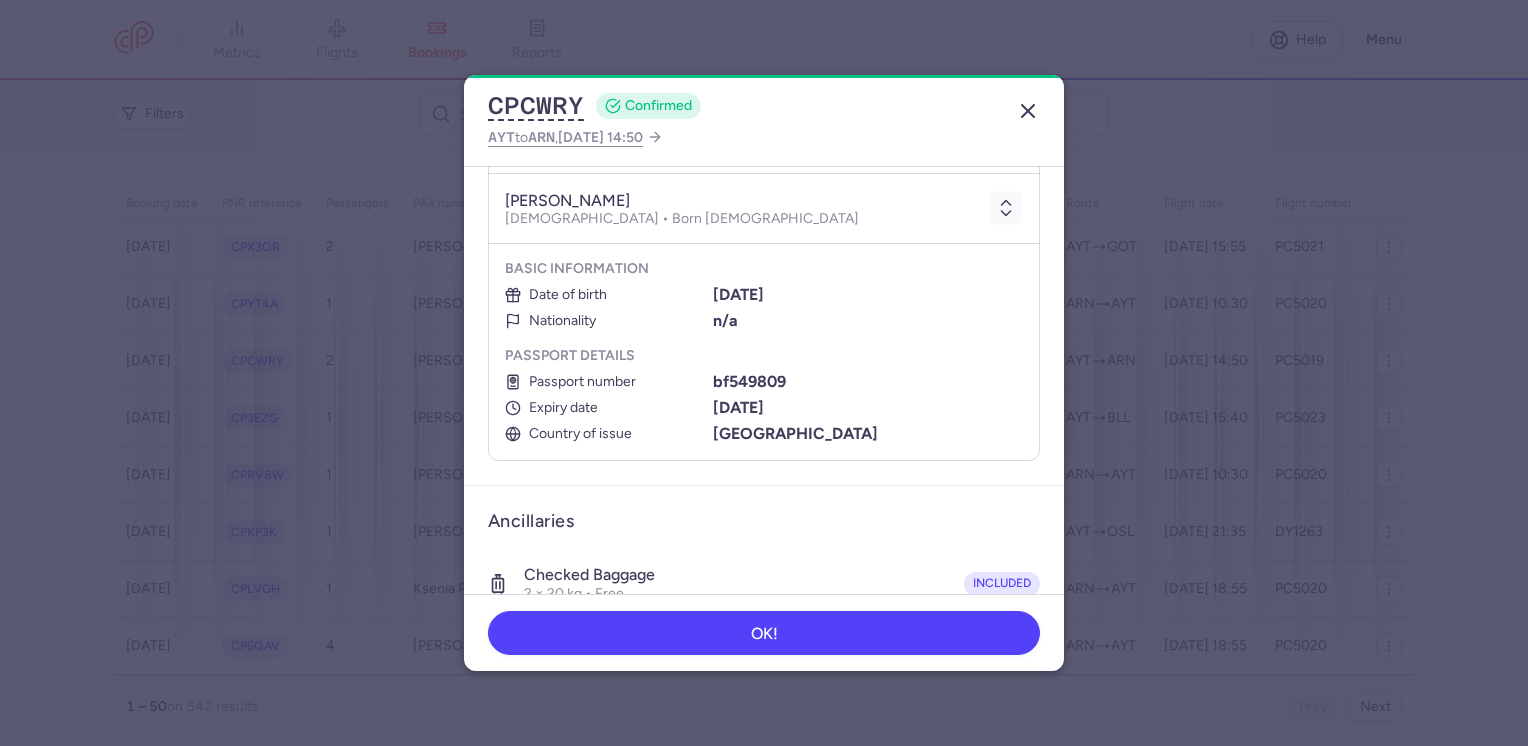 click 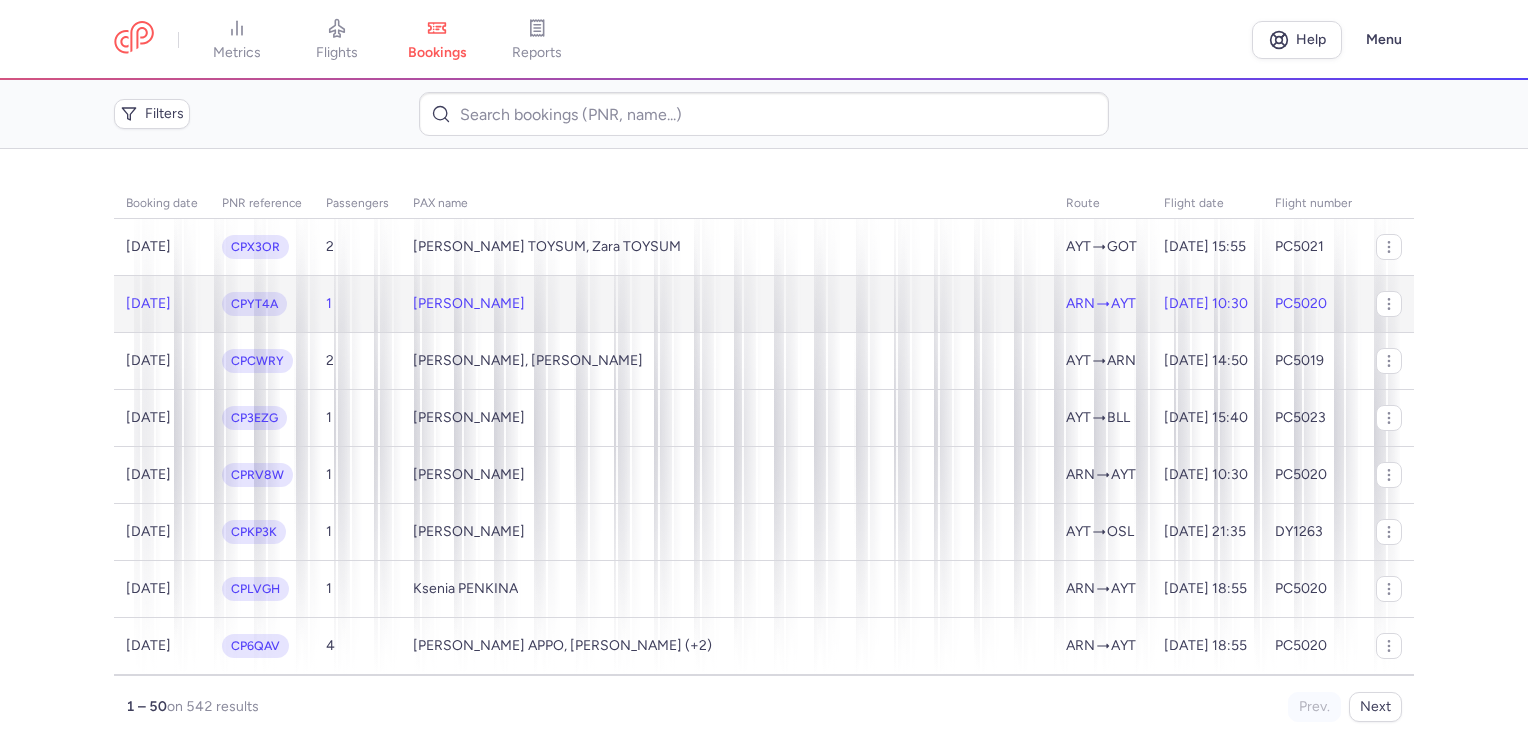 click on "Melissa KILIC" at bounding box center (469, 304) 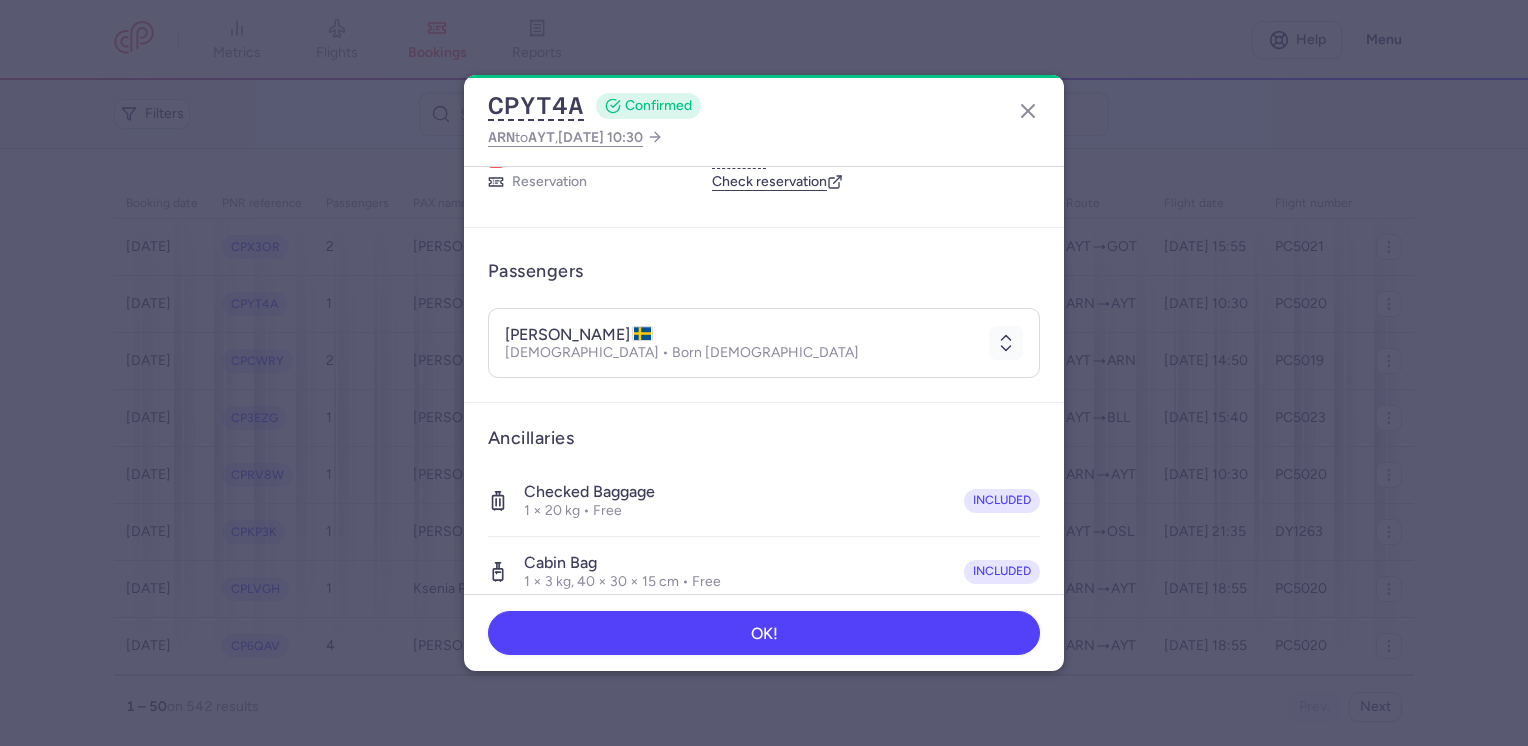 scroll, scrollTop: 200, scrollLeft: 0, axis: vertical 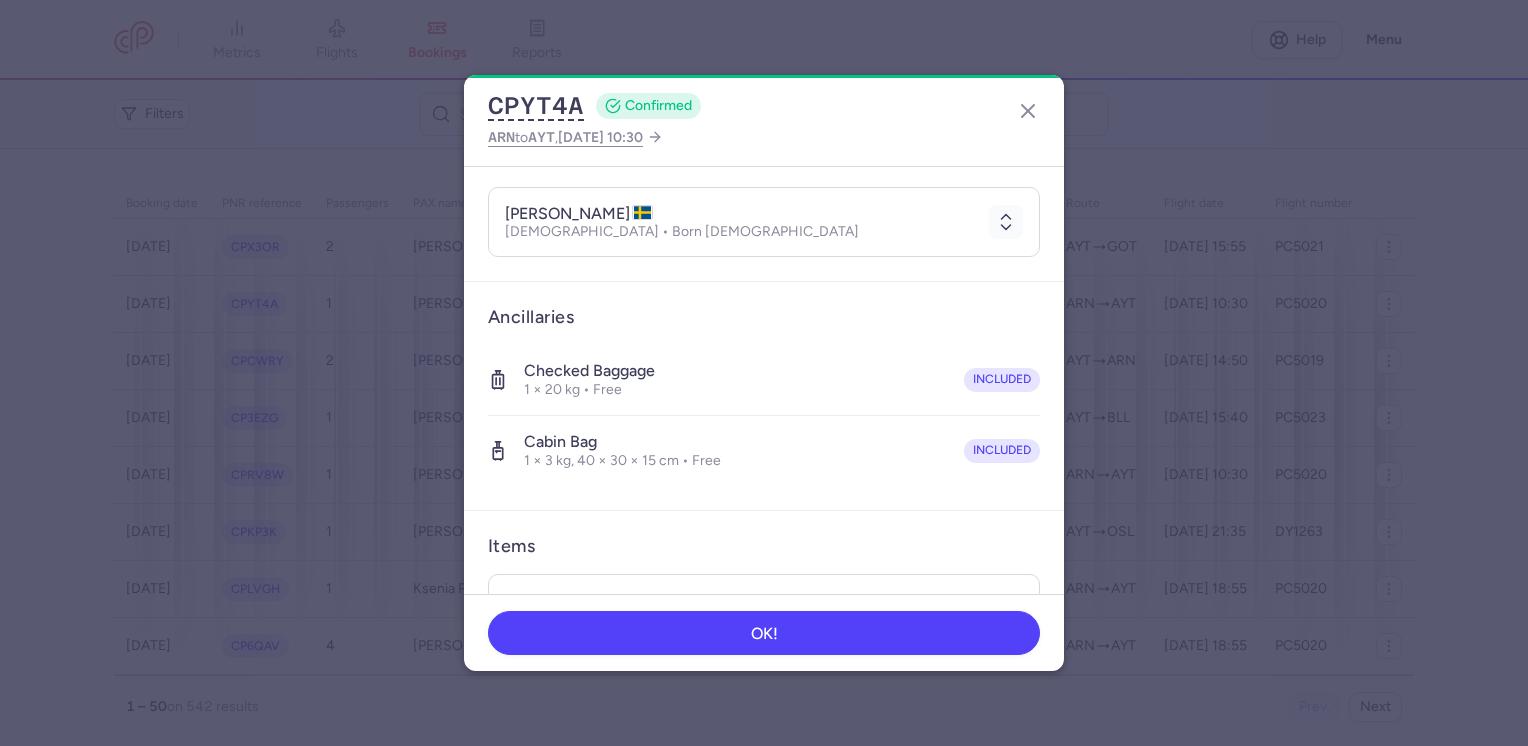 click on "Female • Born 09/03/1998" at bounding box center [682, 232] 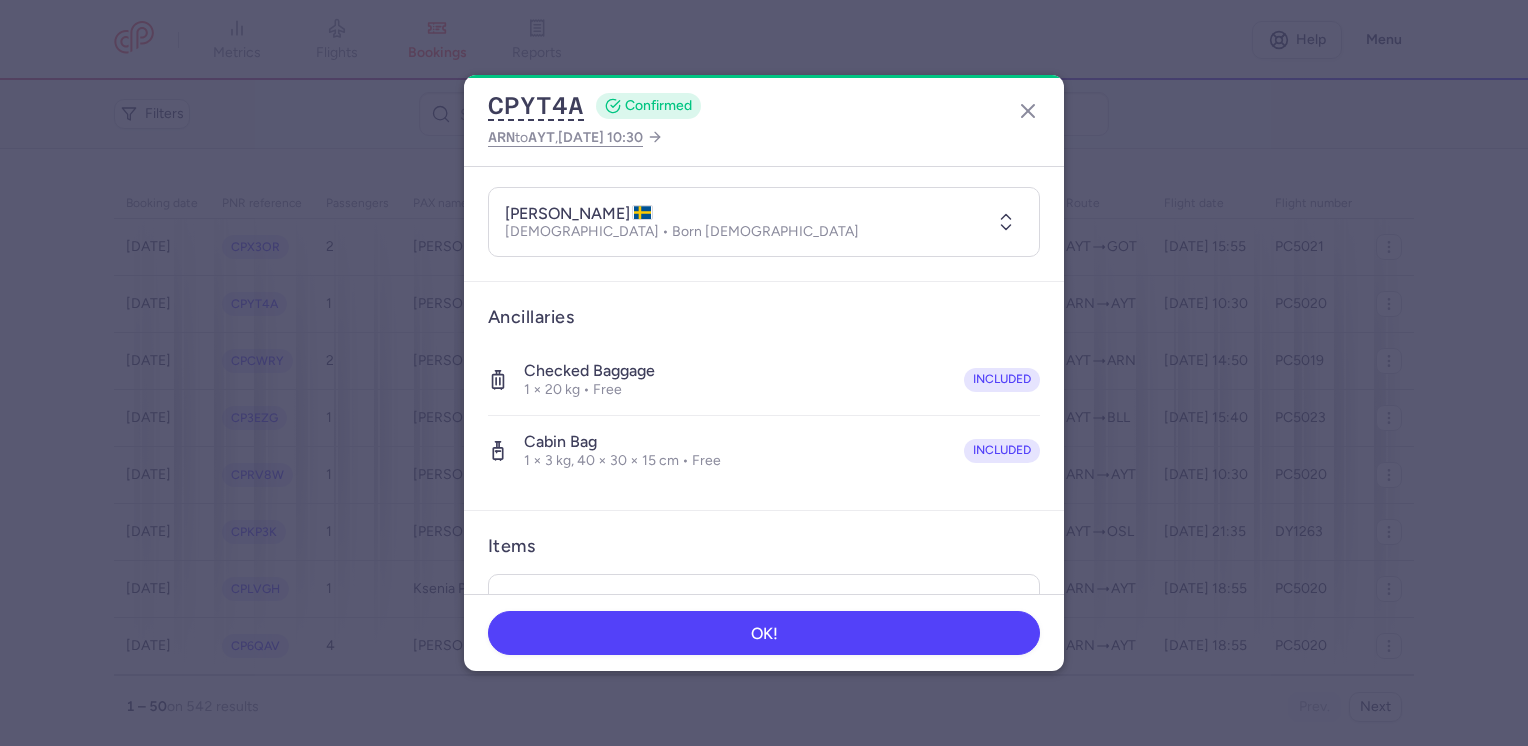 click 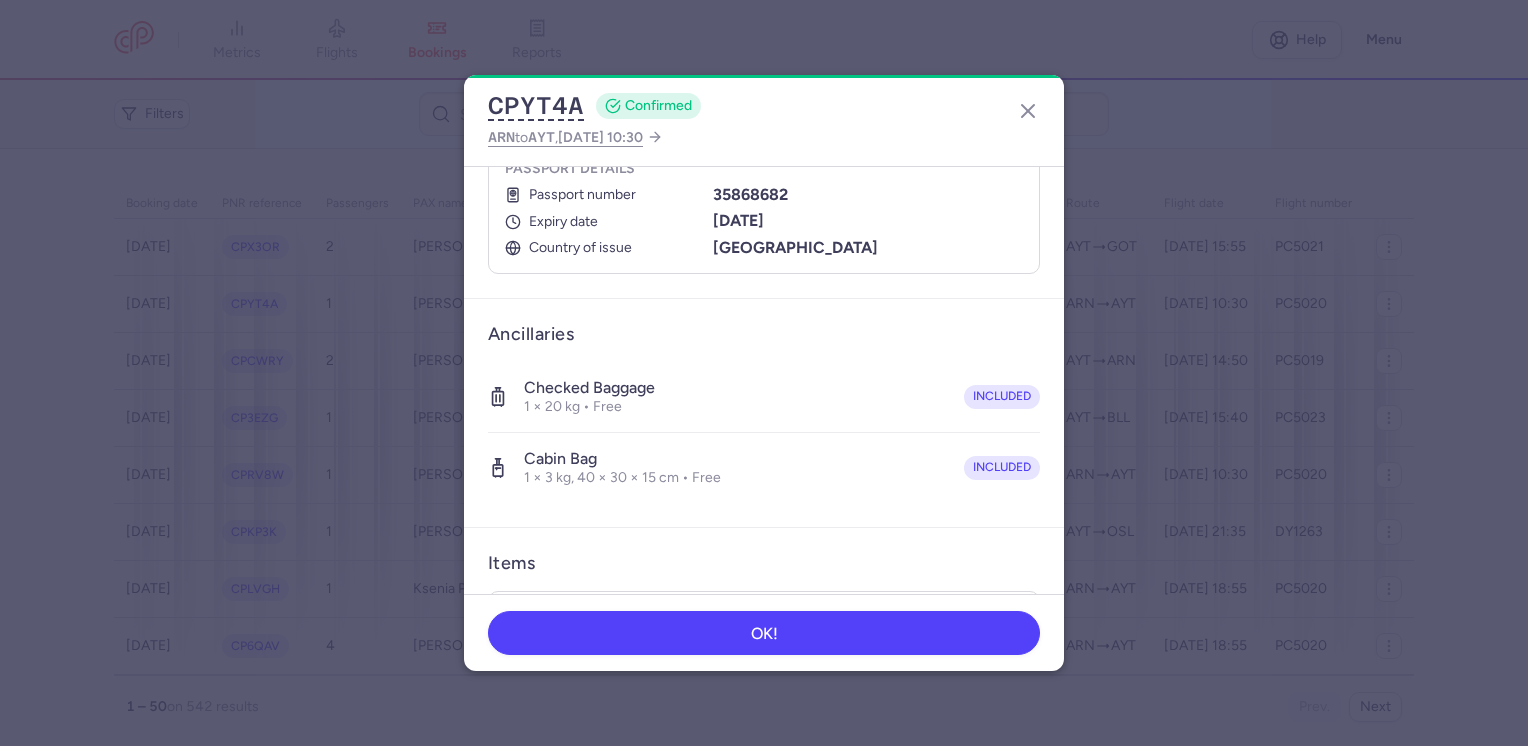 scroll, scrollTop: 0, scrollLeft: 0, axis: both 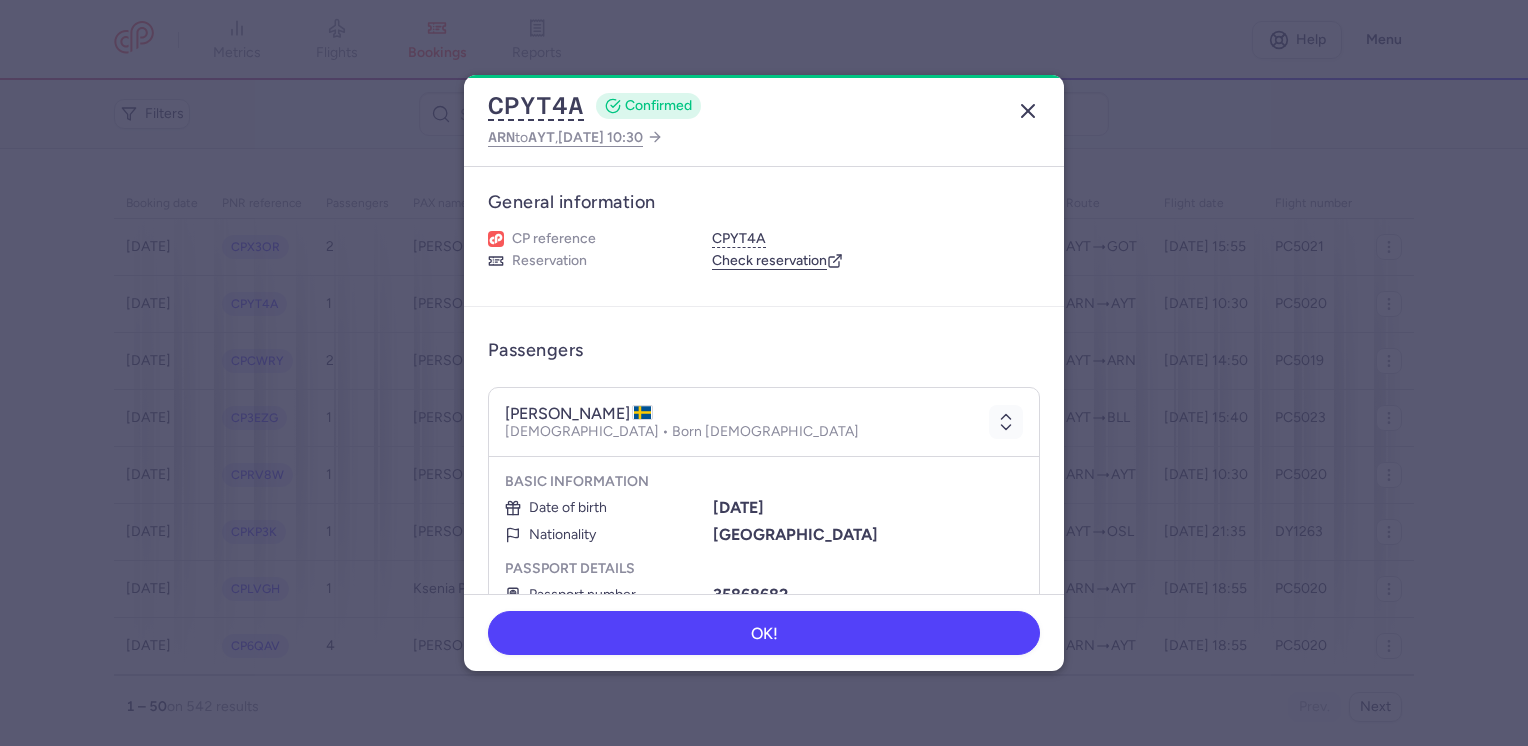 click 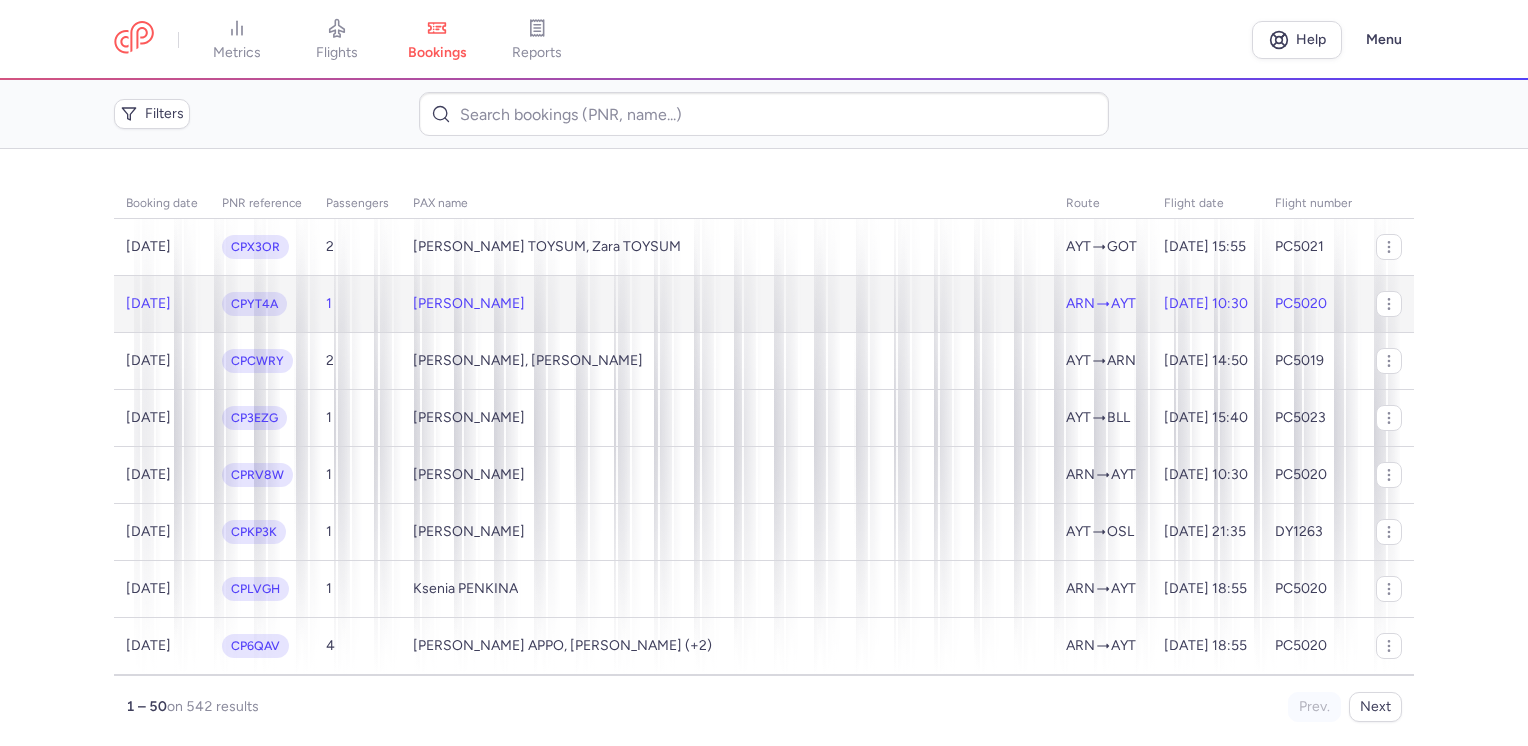 click on "[DATE] 10:30" at bounding box center (1207, 303) 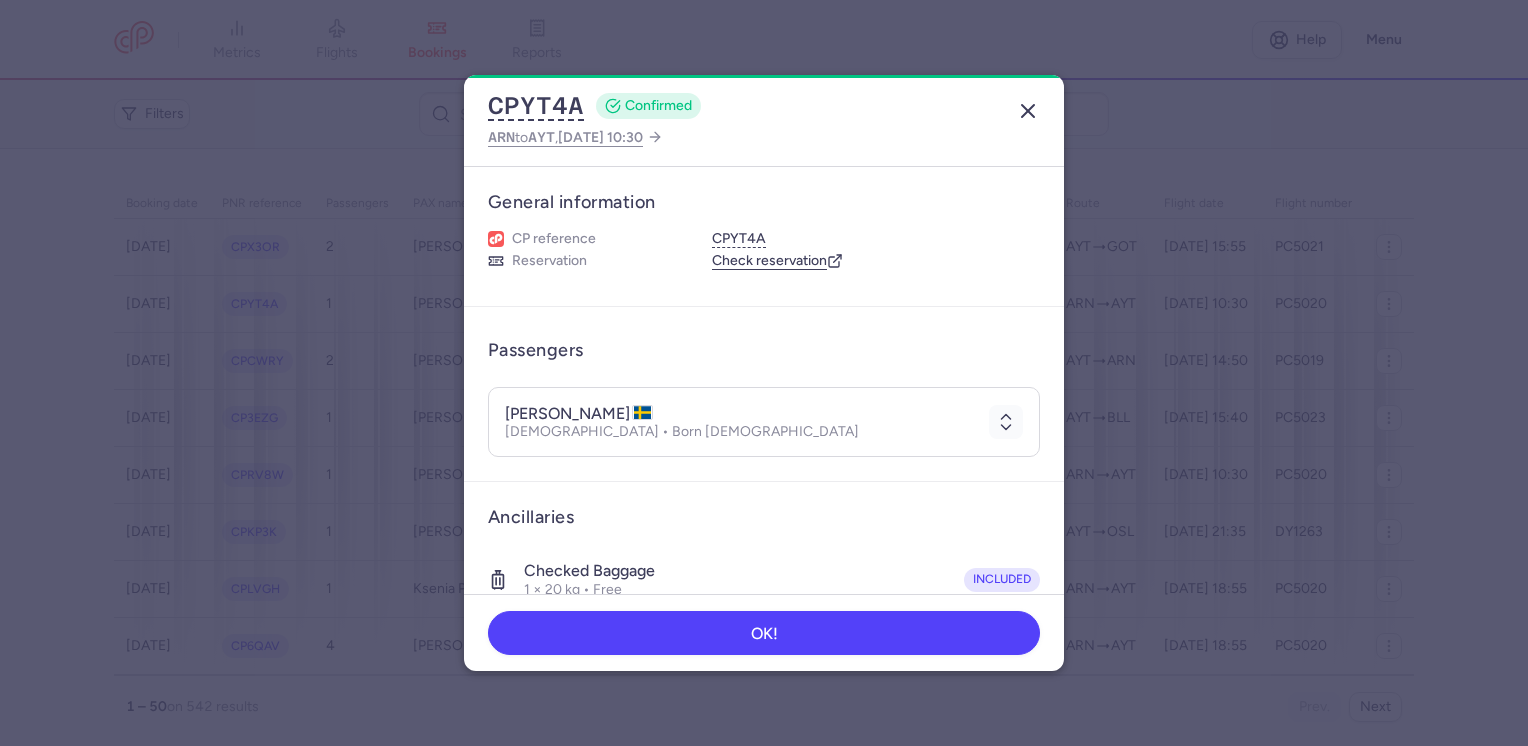click 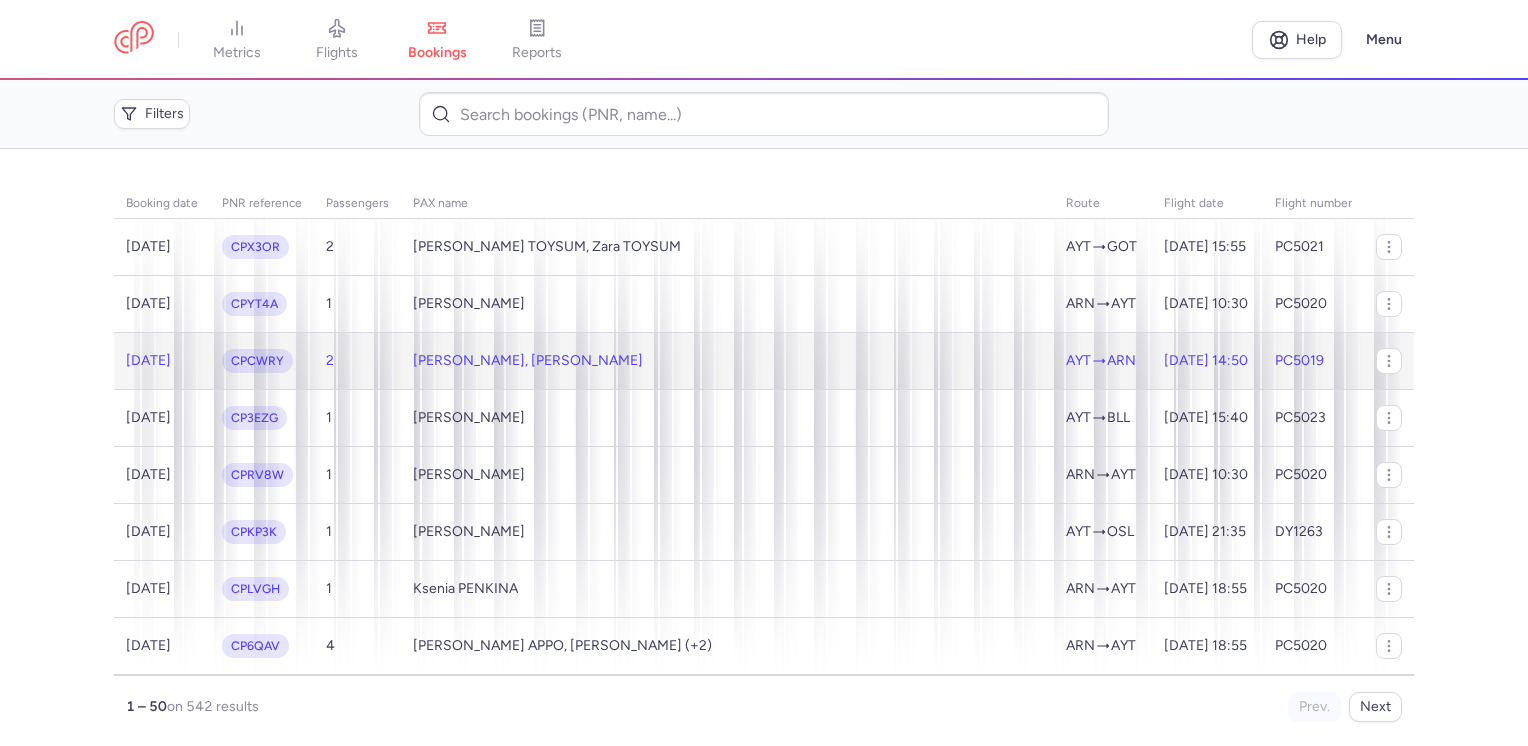 click on "[PERSON_NAME], [PERSON_NAME]" at bounding box center [528, 361] 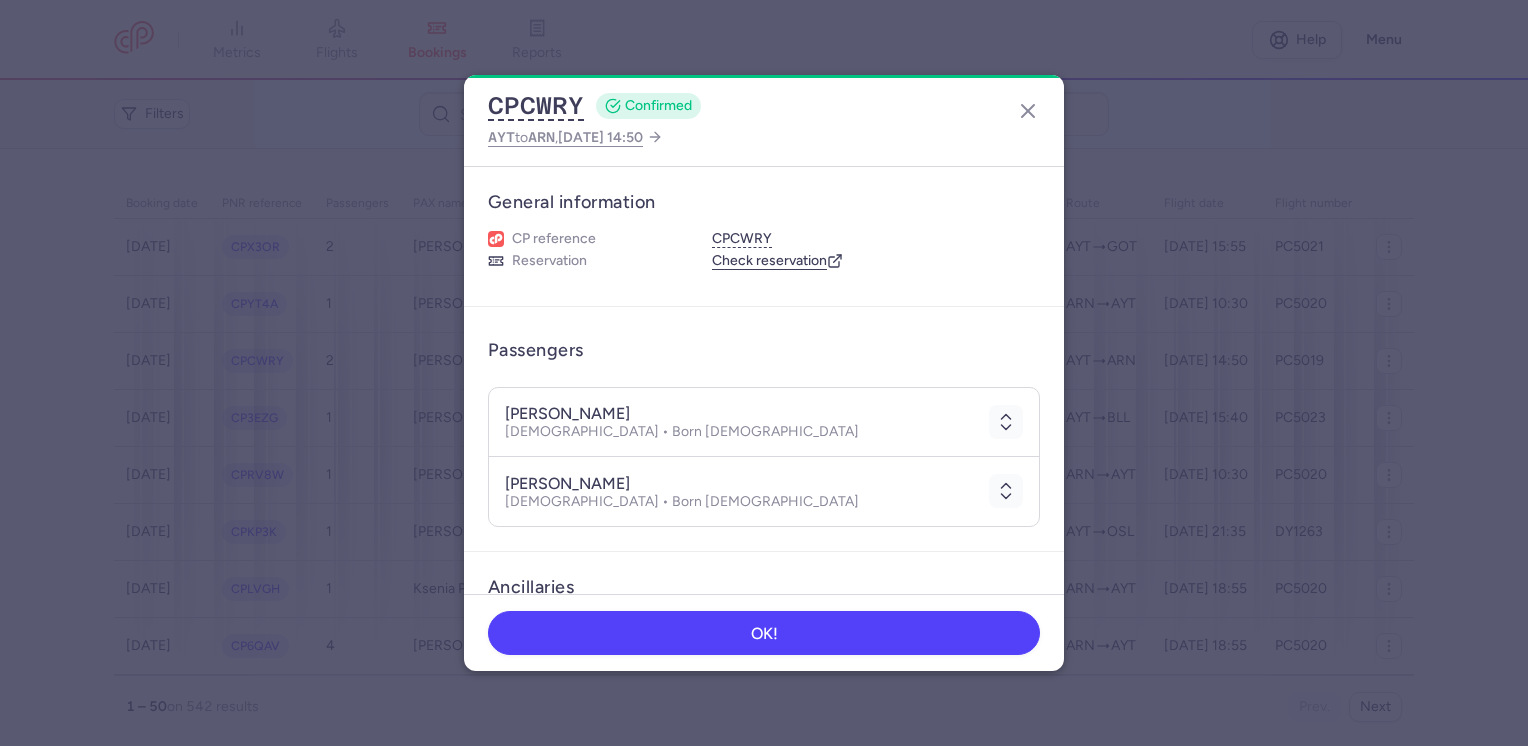 scroll, scrollTop: 100, scrollLeft: 0, axis: vertical 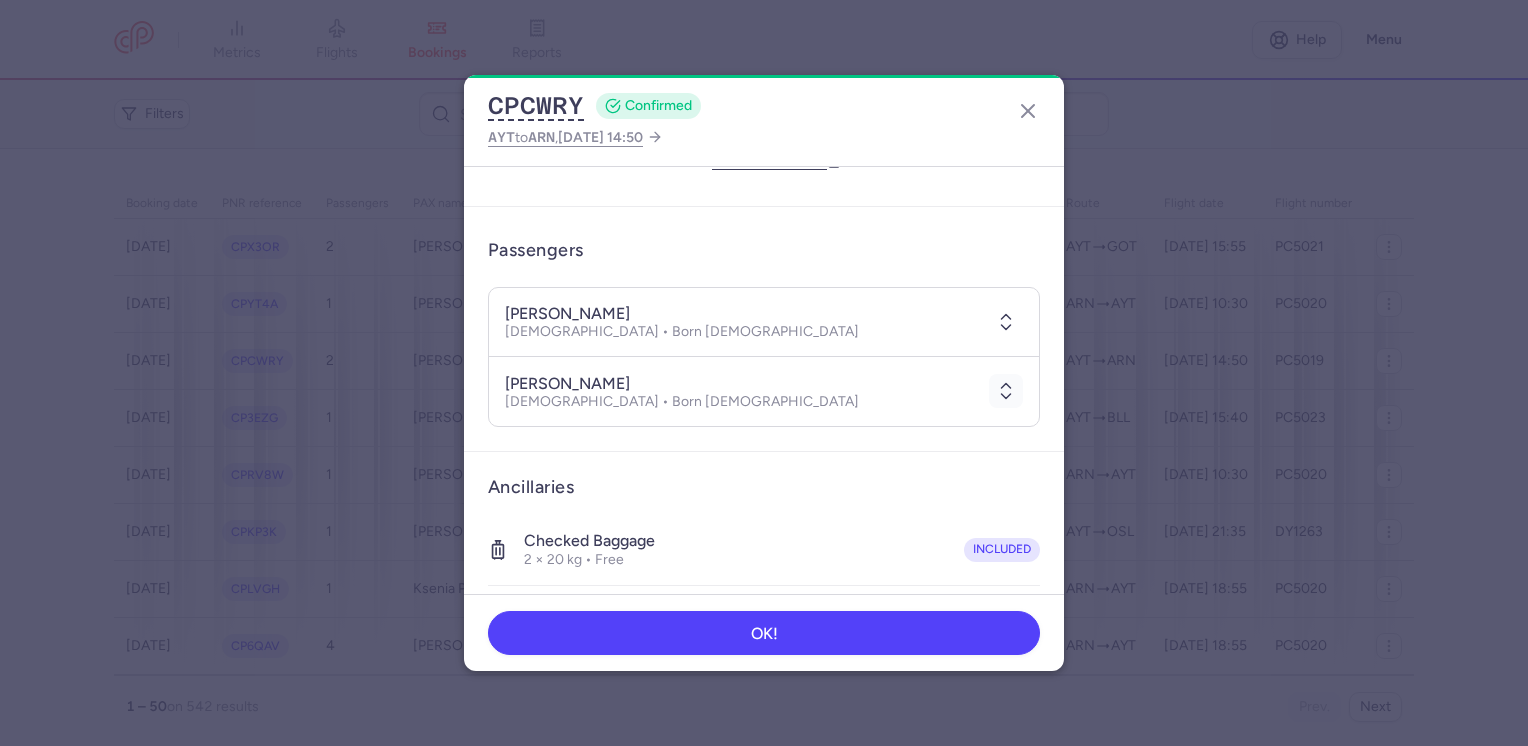 click 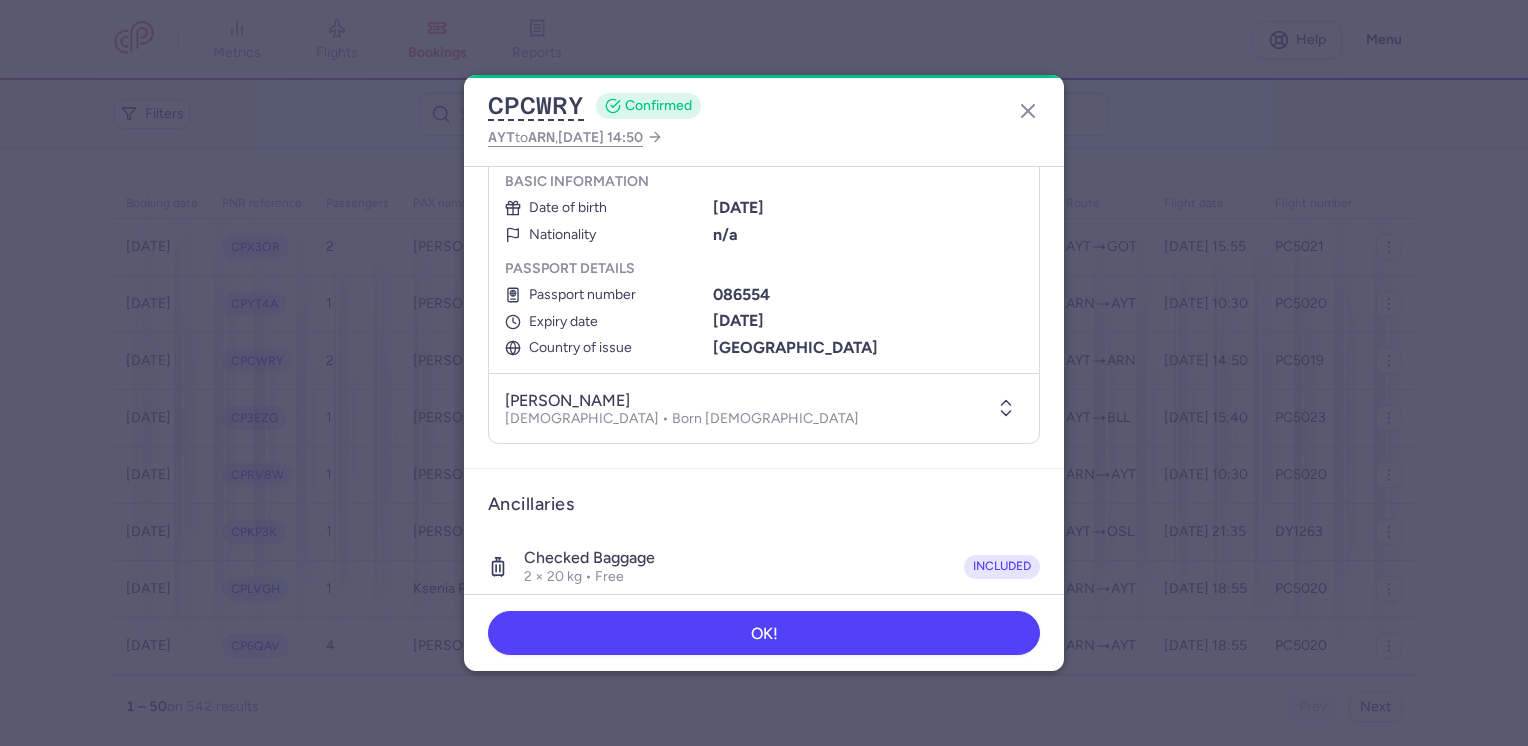 click at bounding box center (1006, 408) 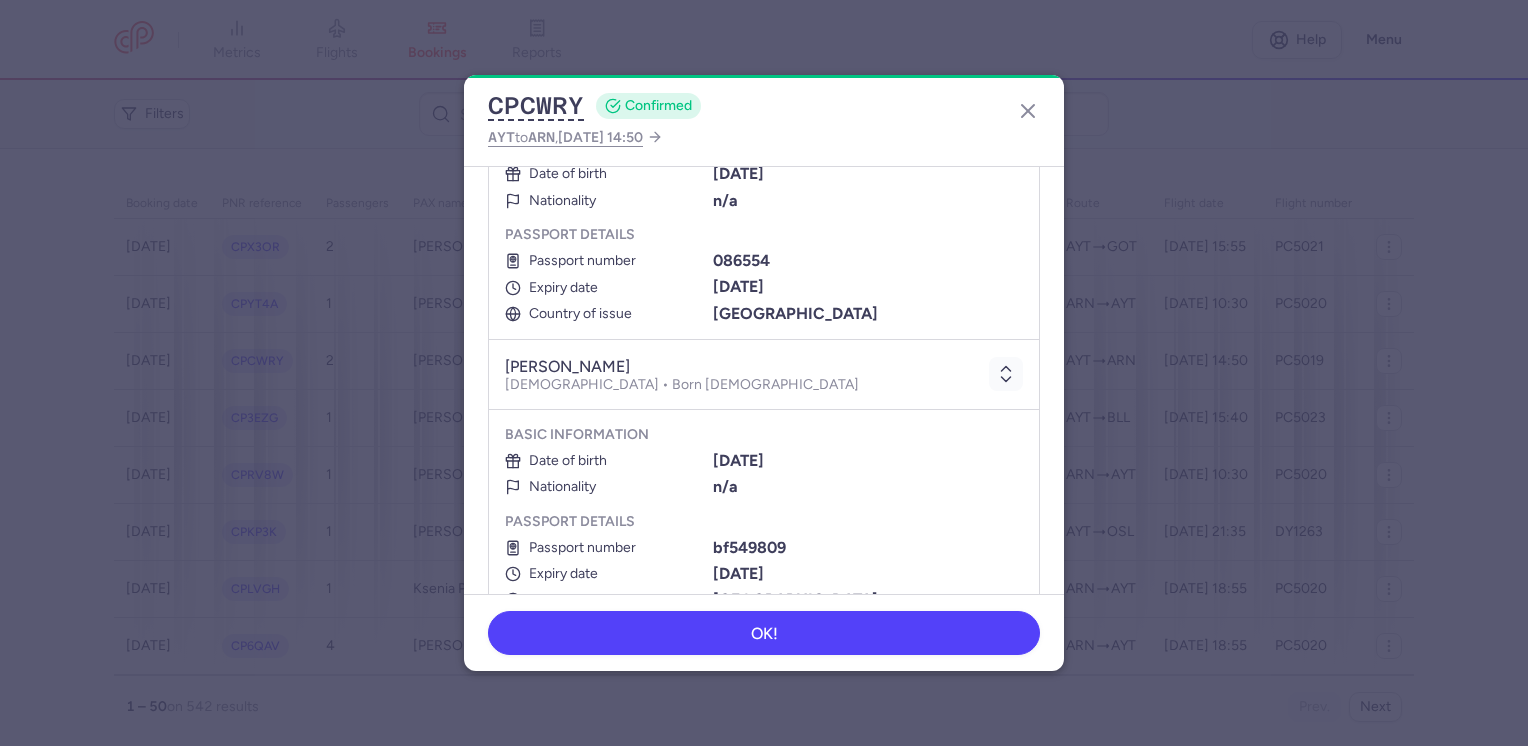 scroll, scrollTop: 300, scrollLeft: 0, axis: vertical 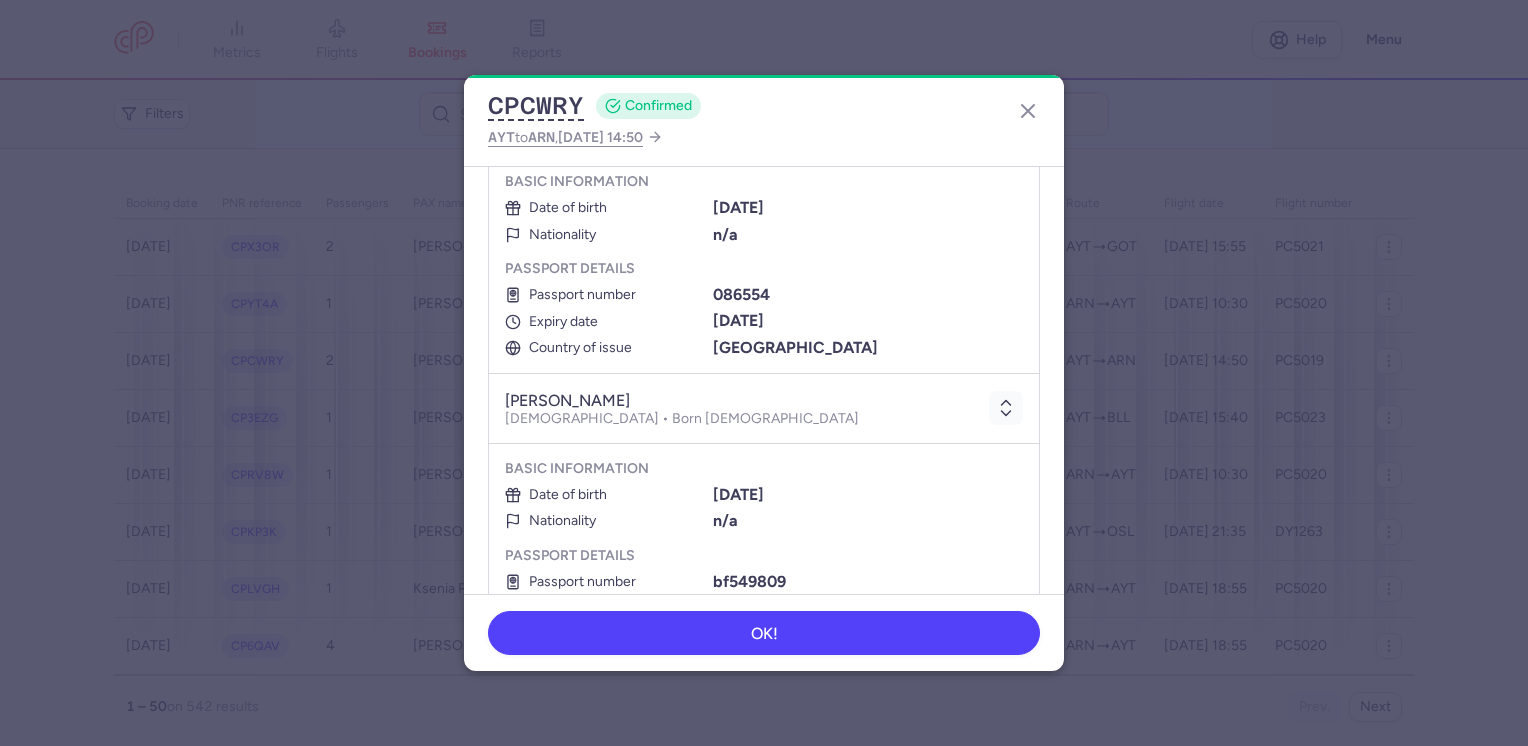 click on "CPCWRY  CONFIRMED AYT  to  ARN ,  2025 Jul 12, 14:50" 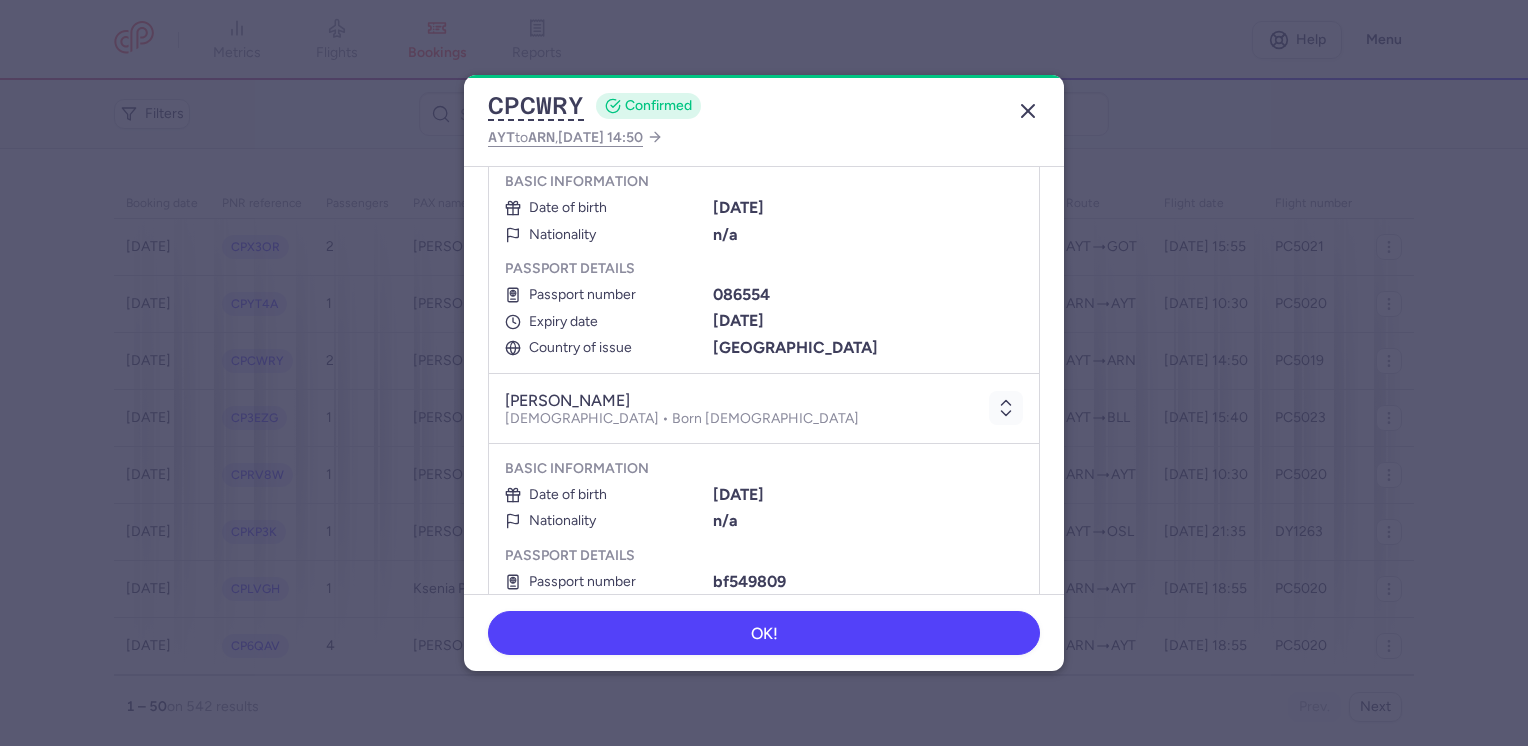 click 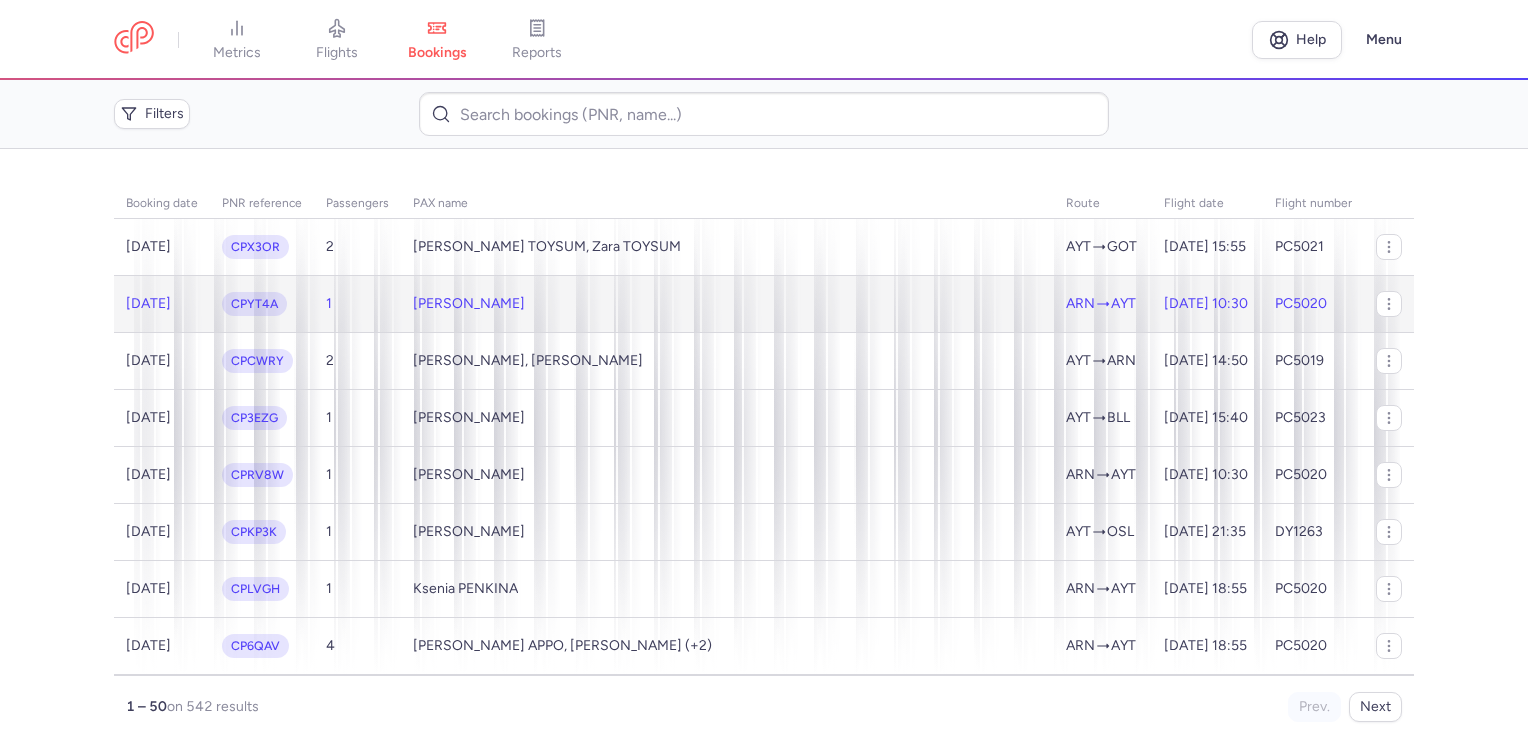 click on "Melissa KILIC" at bounding box center (469, 304) 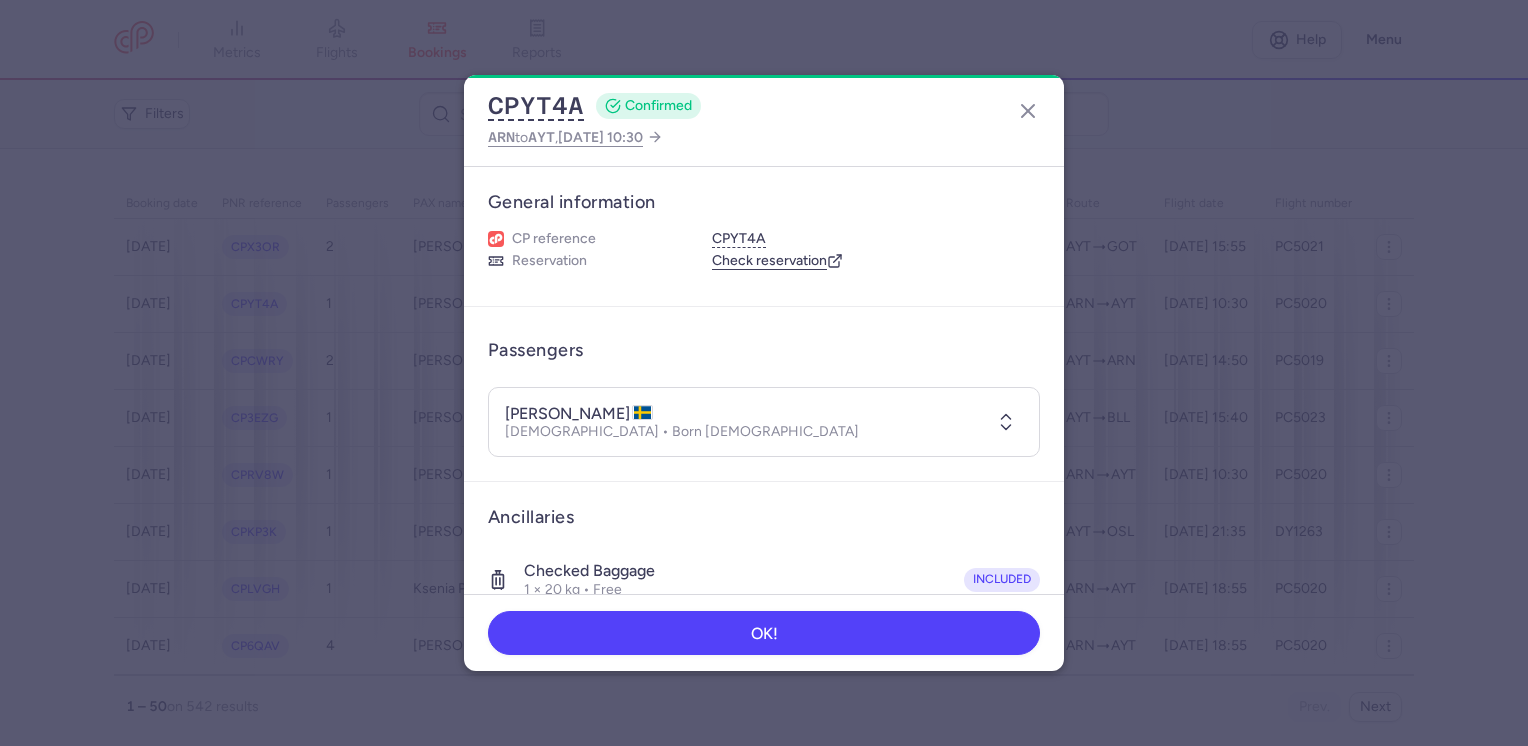 click 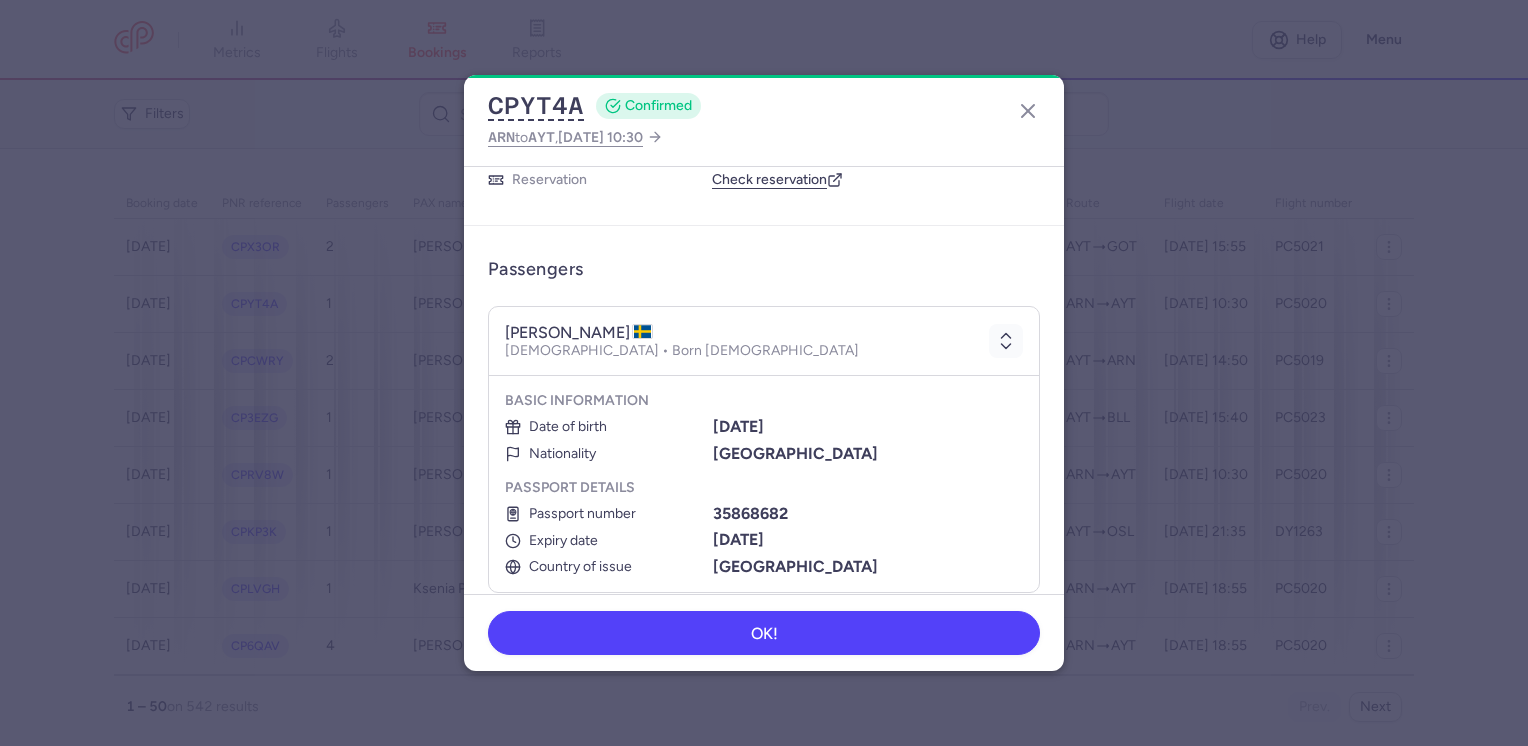 scroll, scrollTop: 200, scrollLeft: 0, axis: vertical 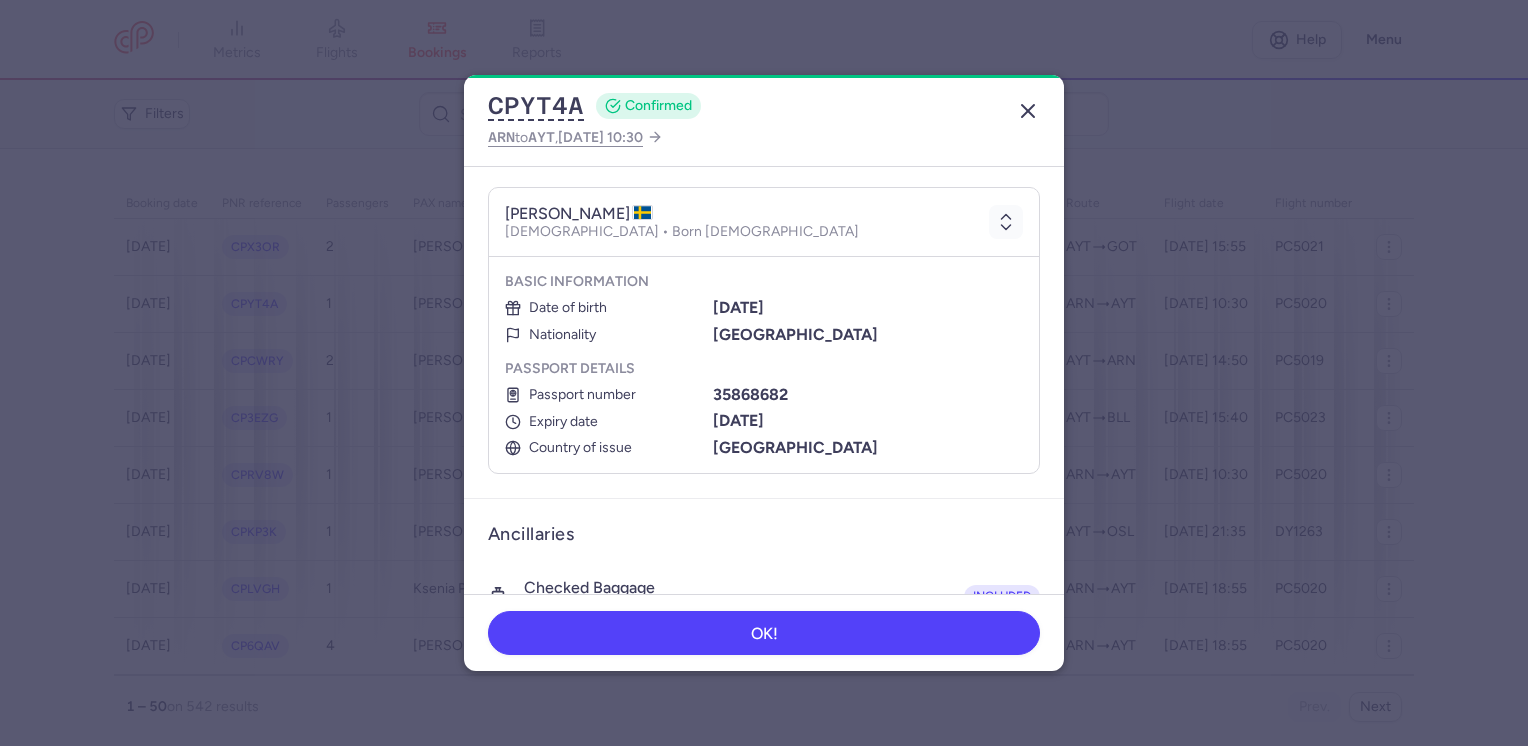 click 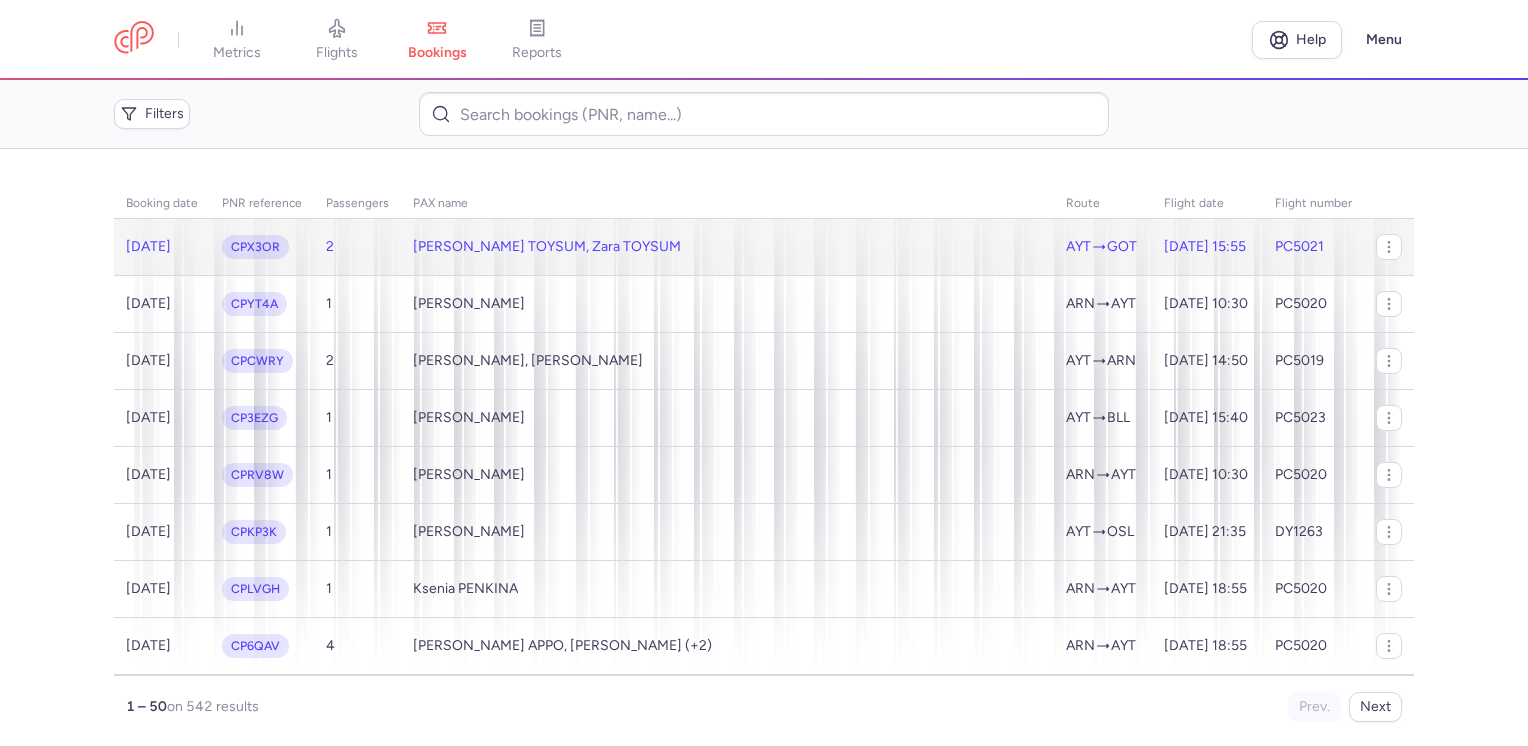click on "Lisa TOYSUM, Zara TOYSUM" at bounding box center (727, 247) 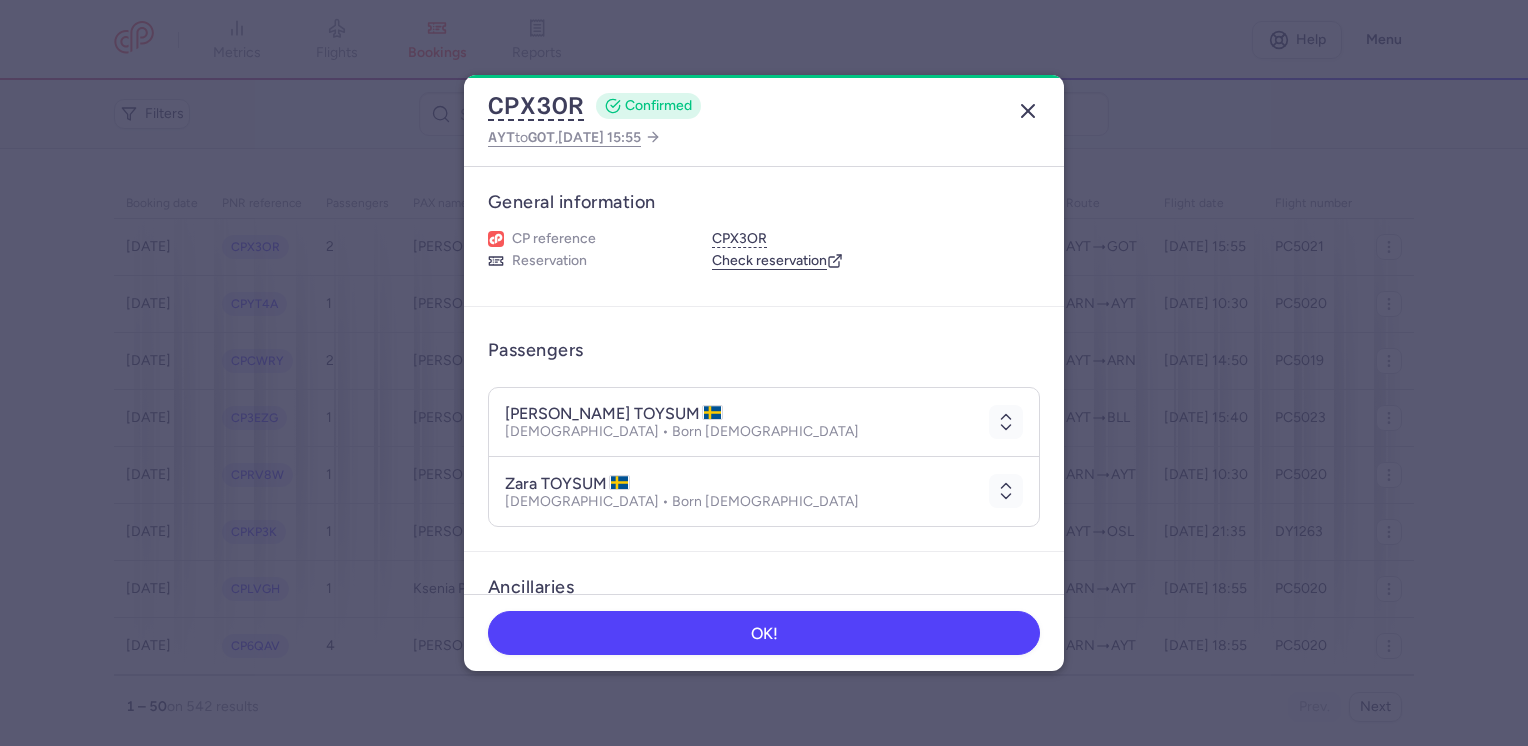 click 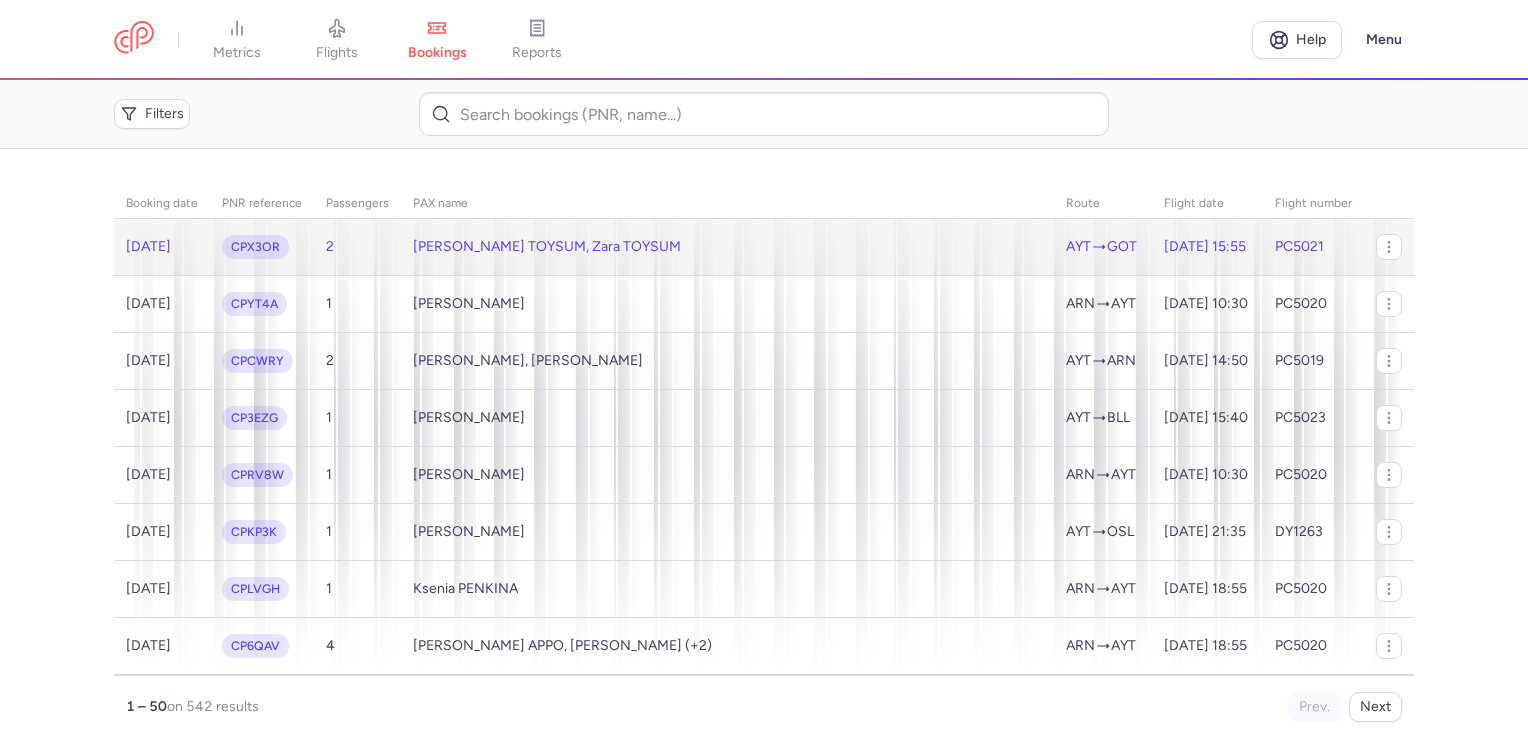 click on "Lisa TOYSUM, Zara TOYSUM" at bounding box center (727, 247) 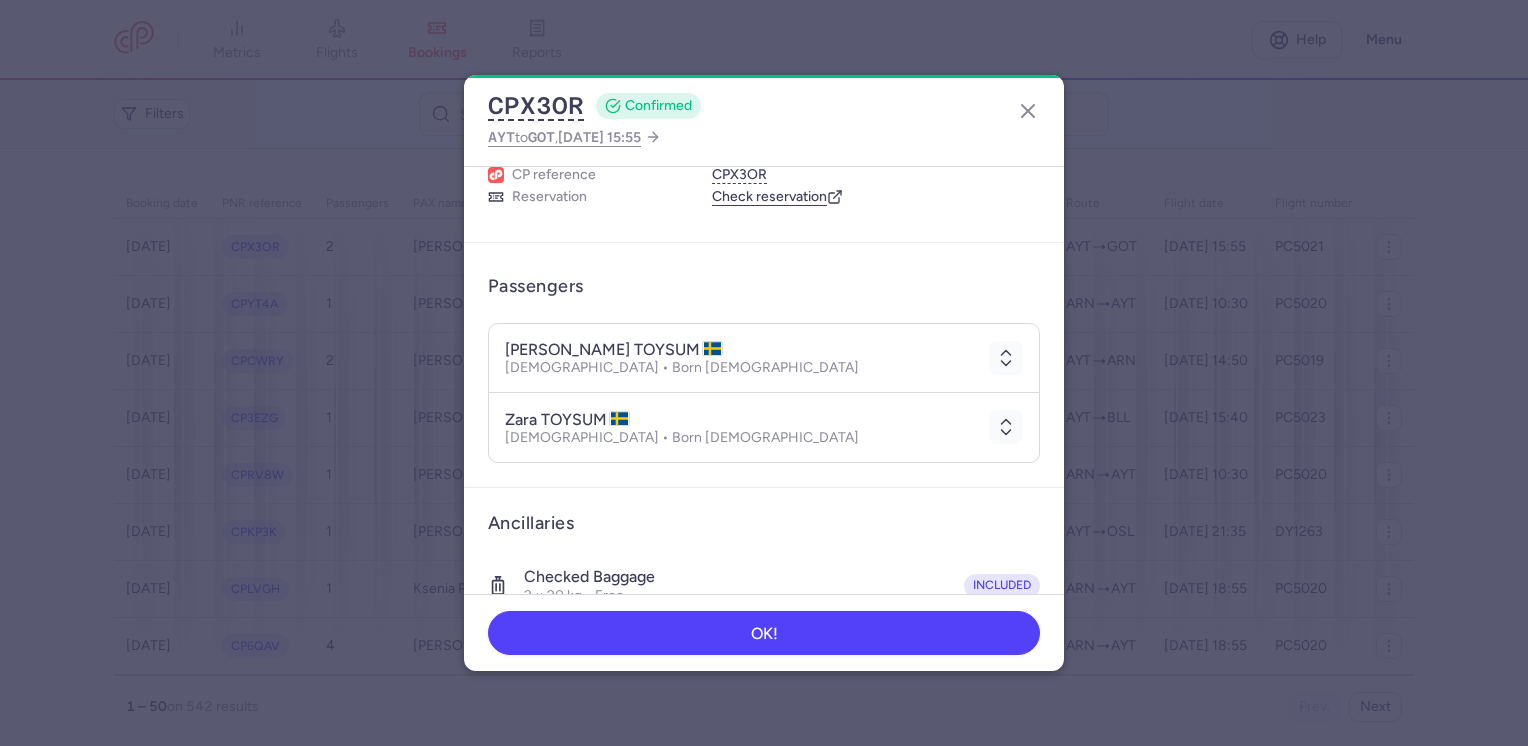scroll, scrollTop: 100, scrollLeft: 0, axis: vertical 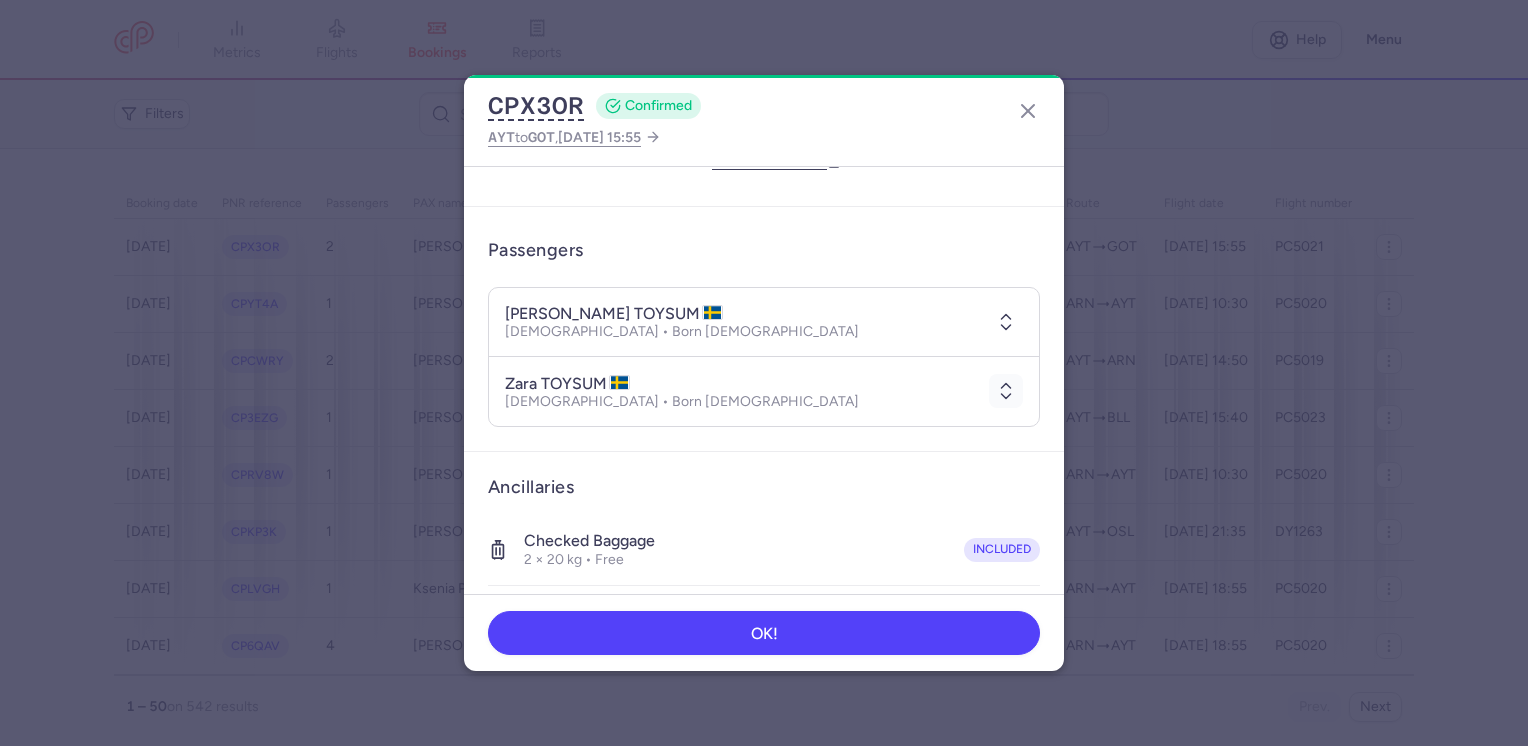 click 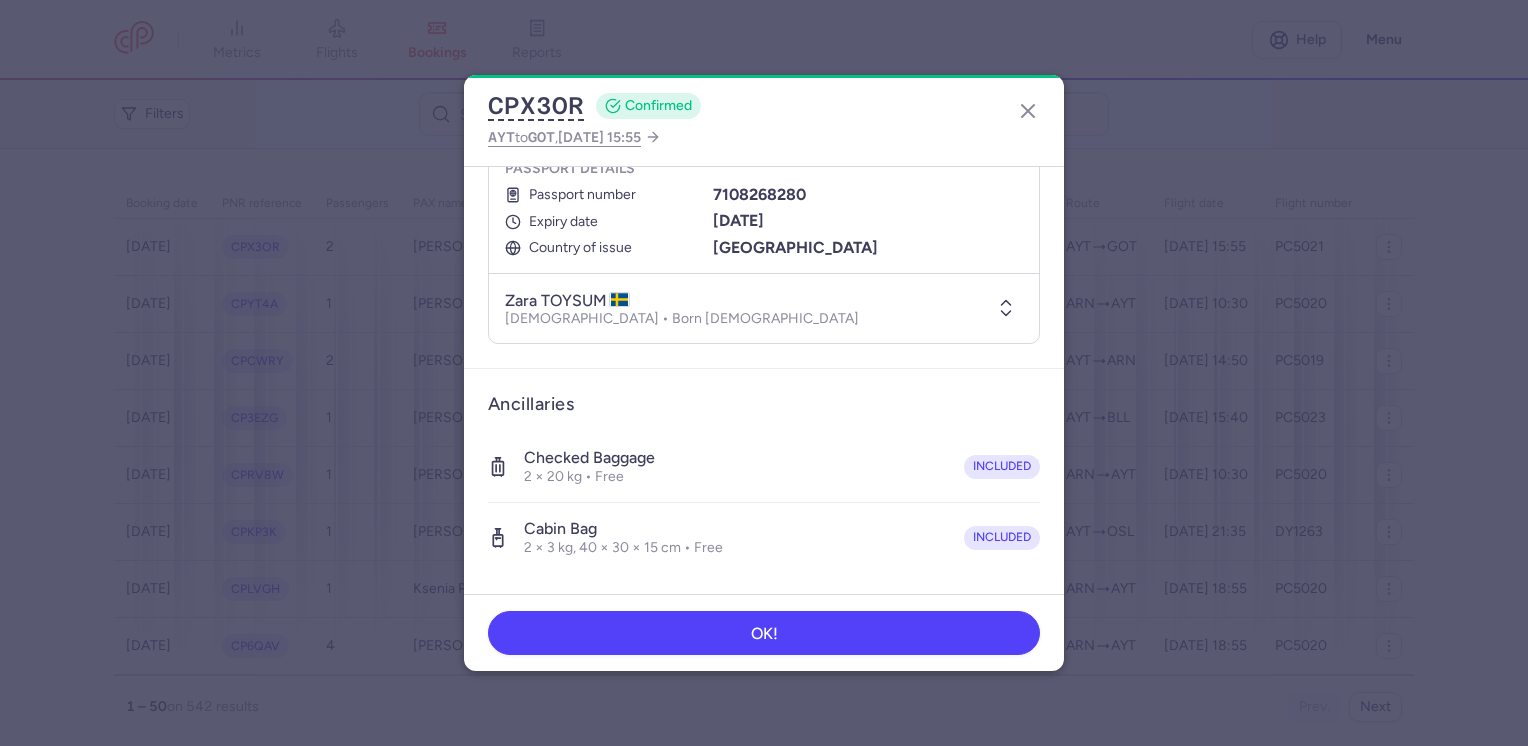 click 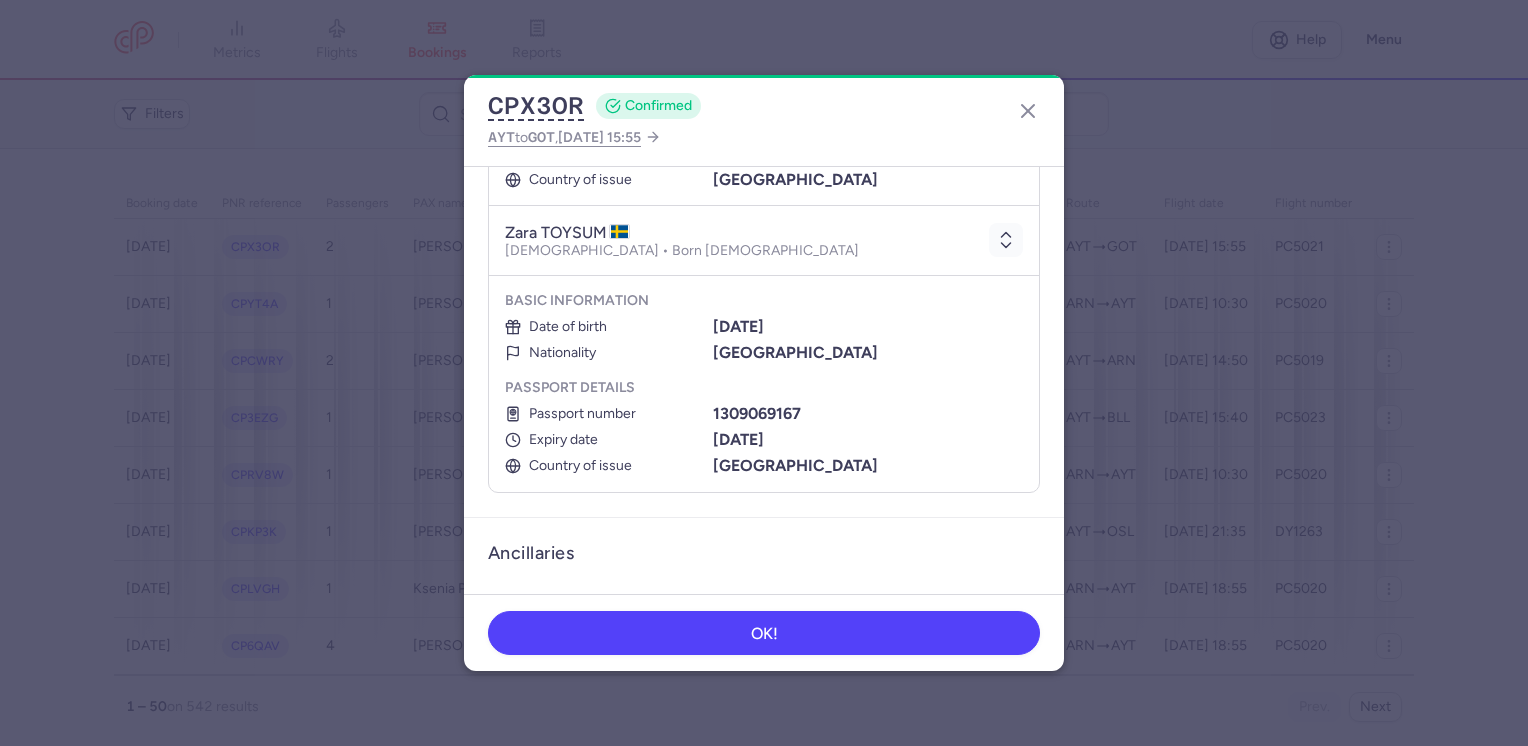 scroll, scrollTop: 500, scrollLeft: 0, axis: vertical 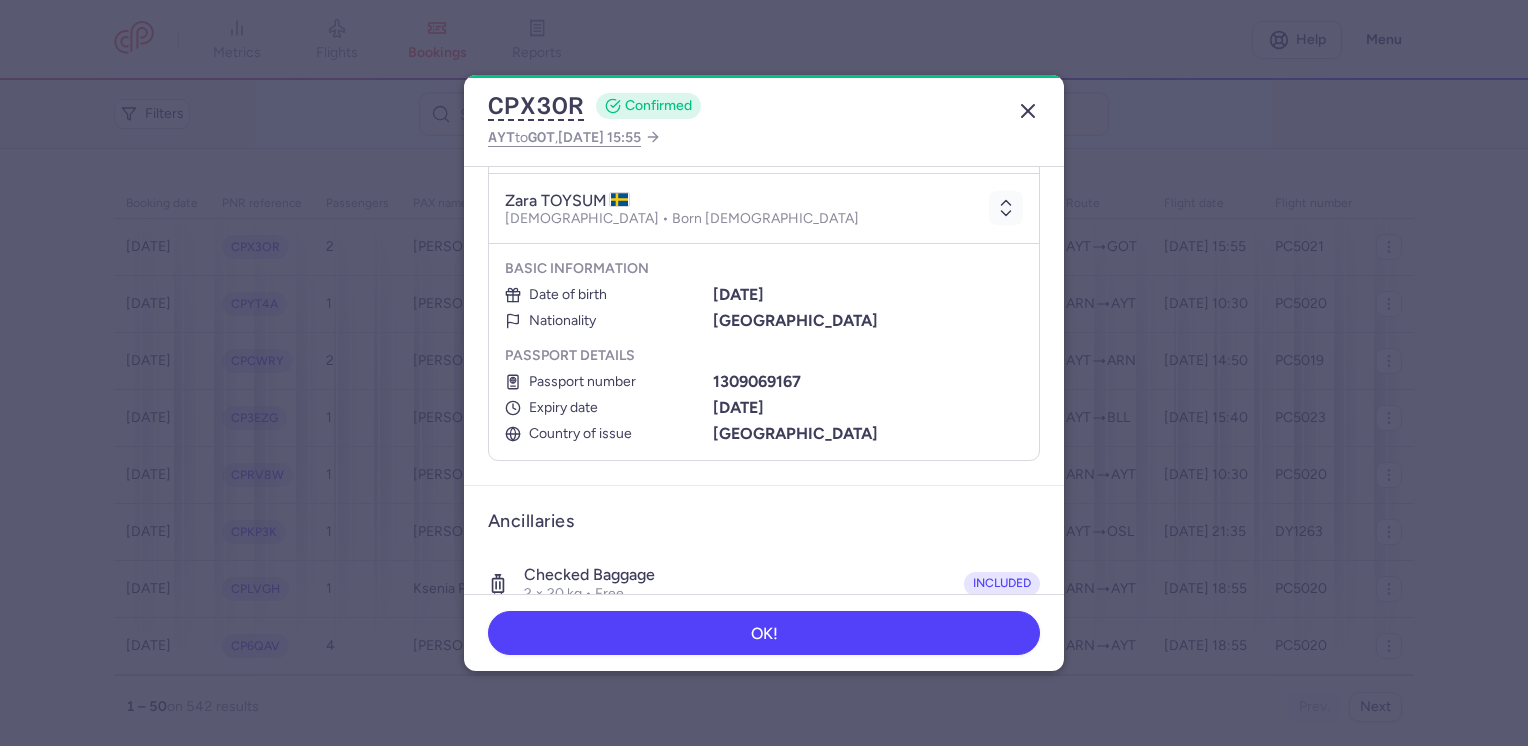 click 